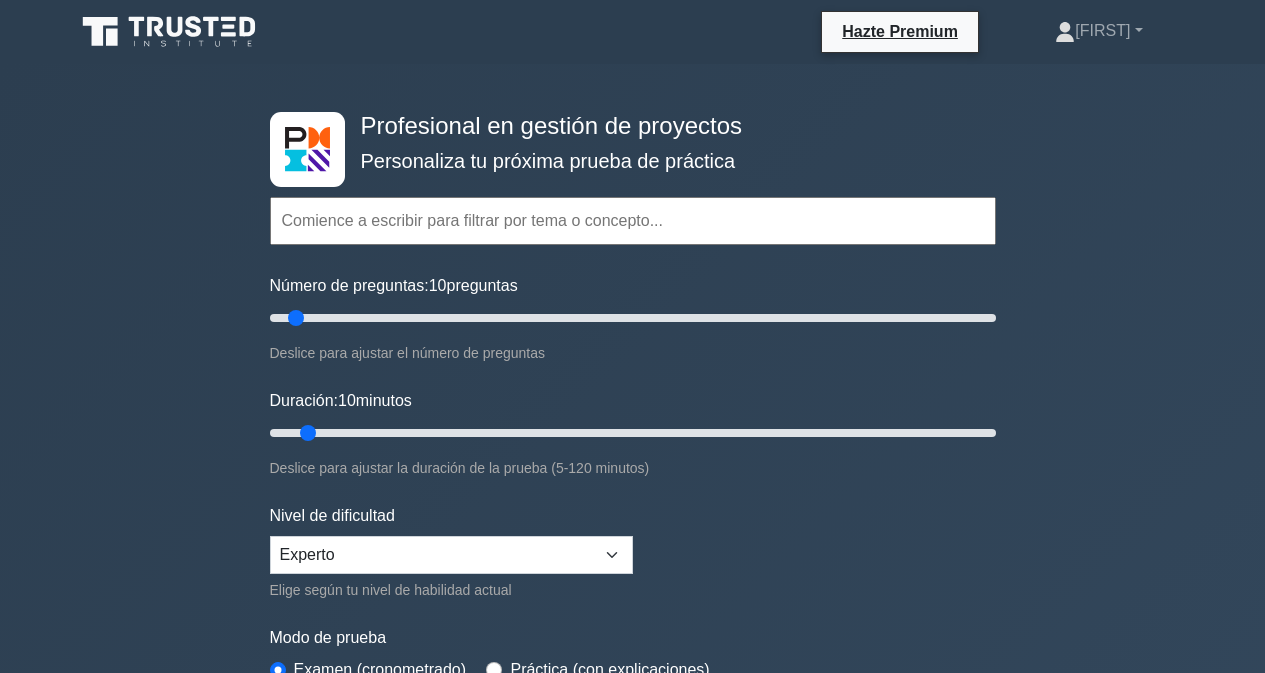 scroll, scrollTop: 0, scrollLeft: 0, axis: both 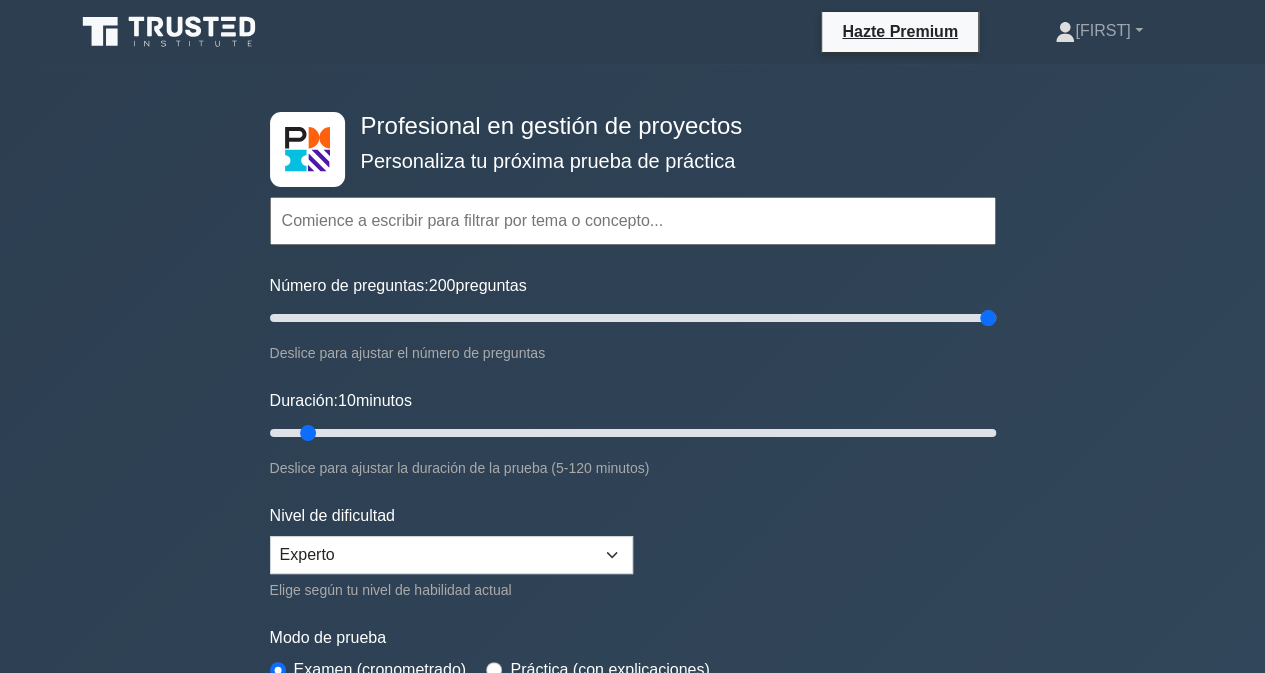 drag, startPoint x: 291, startPoint y: 316, endPoint x: 1044, endPoint y: 363, distance: 754.4654 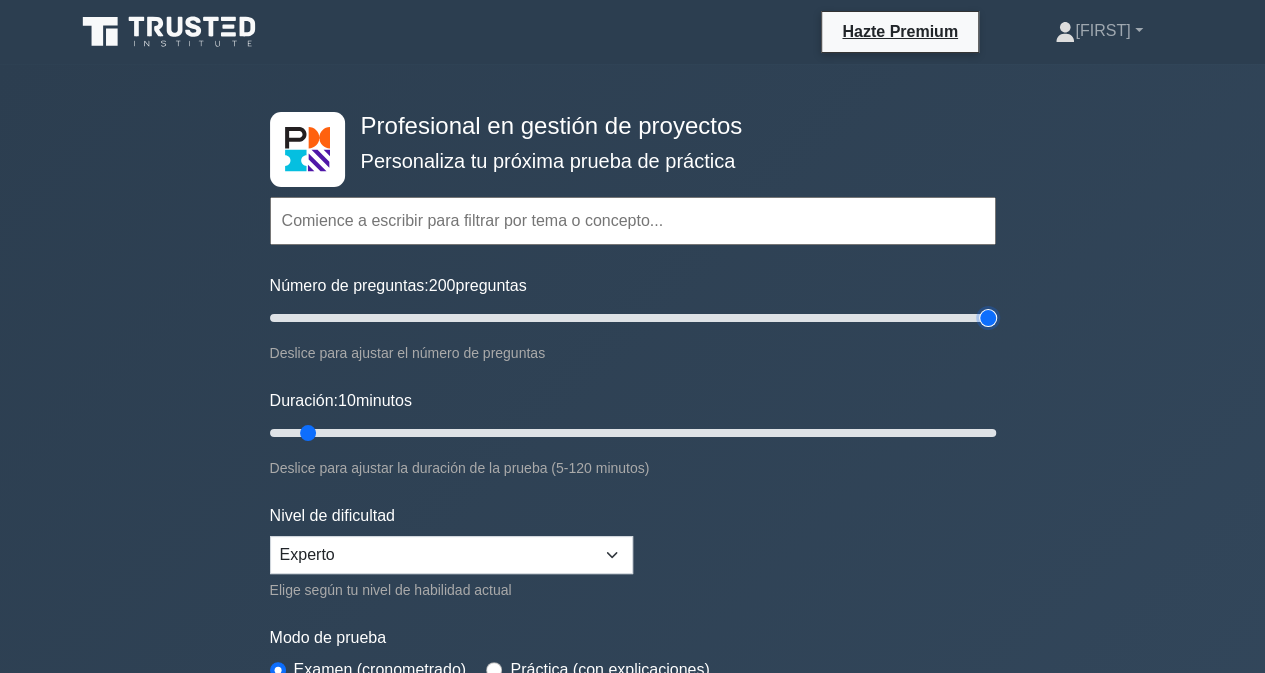 type on "200" 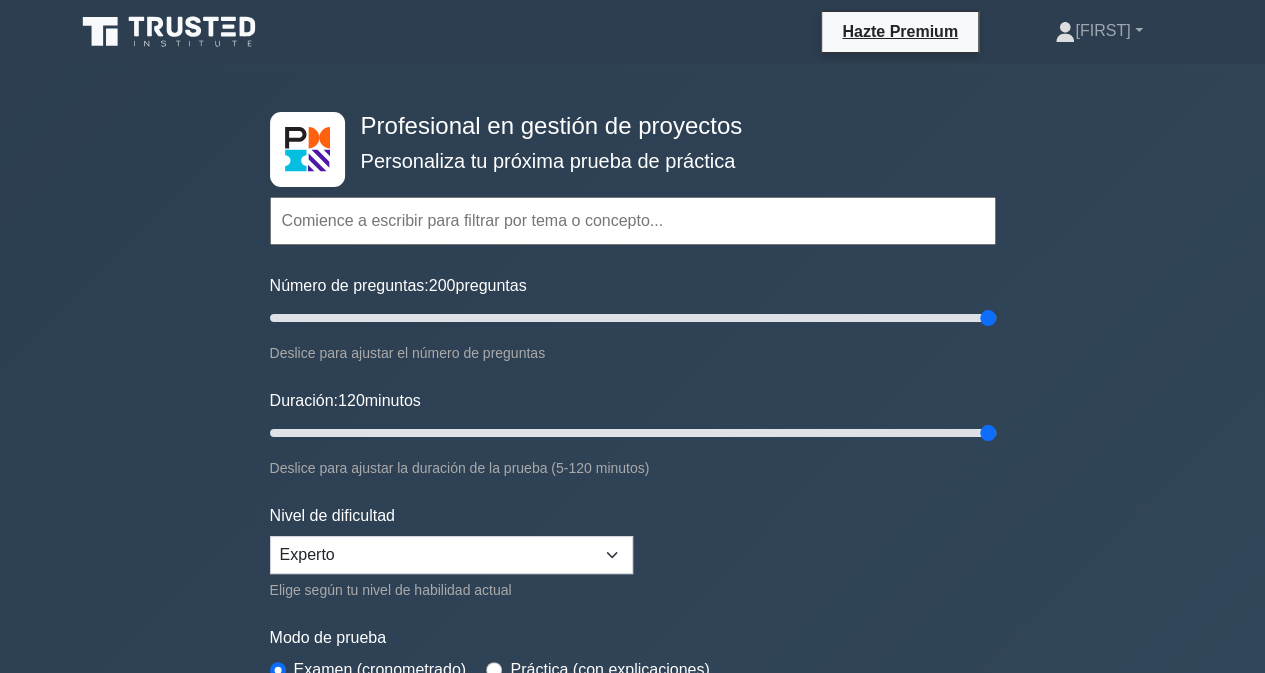 drag, startPoint x: 299, startPoint y: 433, endPoint x: 1082, endPoint y: 435, distance: 783.00256 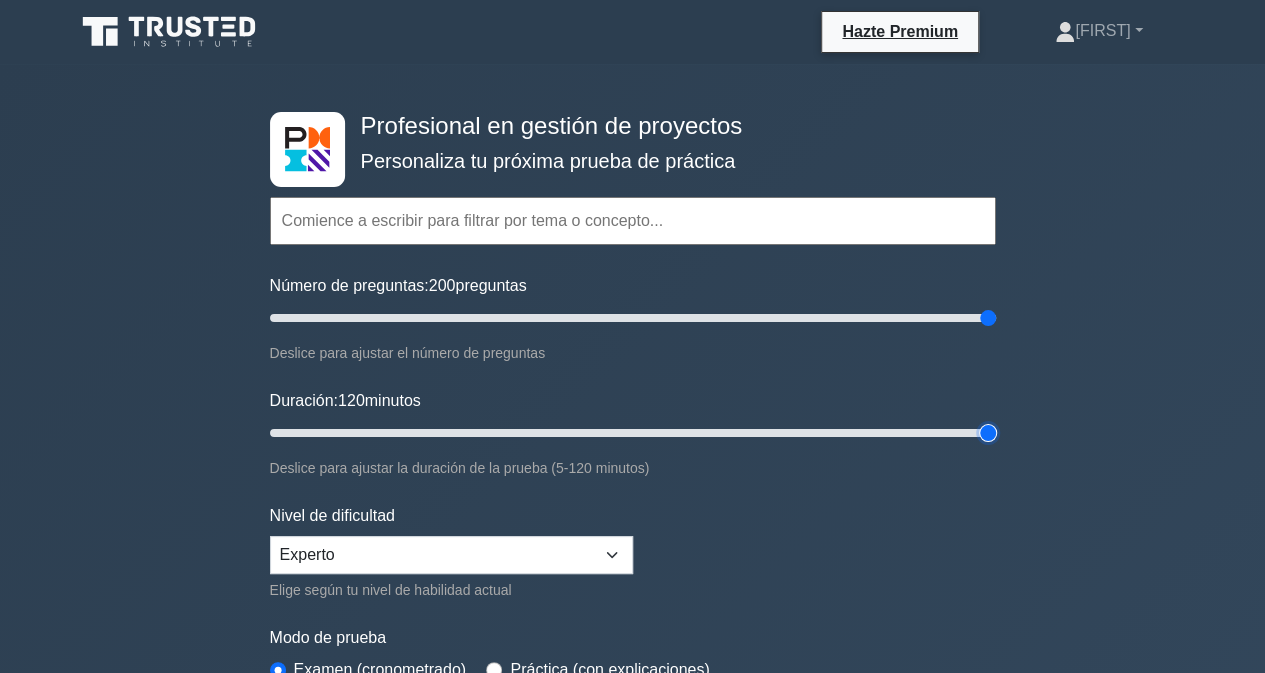 type on "120" 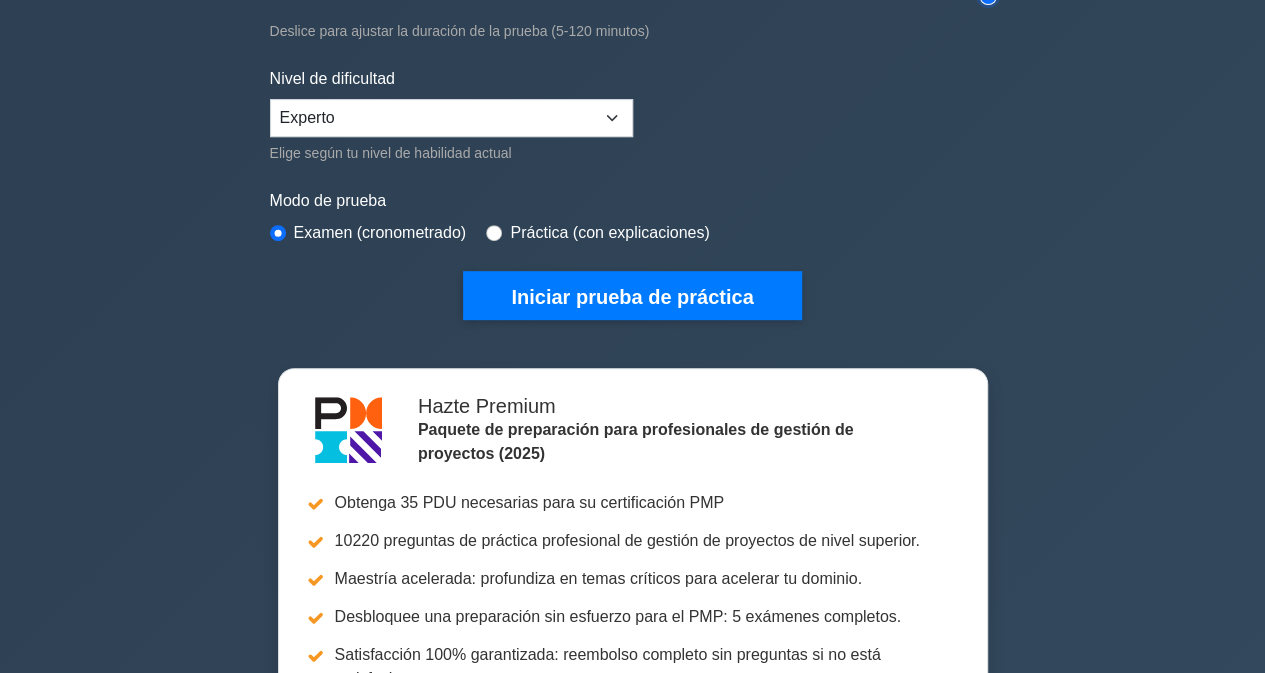 scroll, scrollTop: 509, scrollLeft: 0, axis: vertical 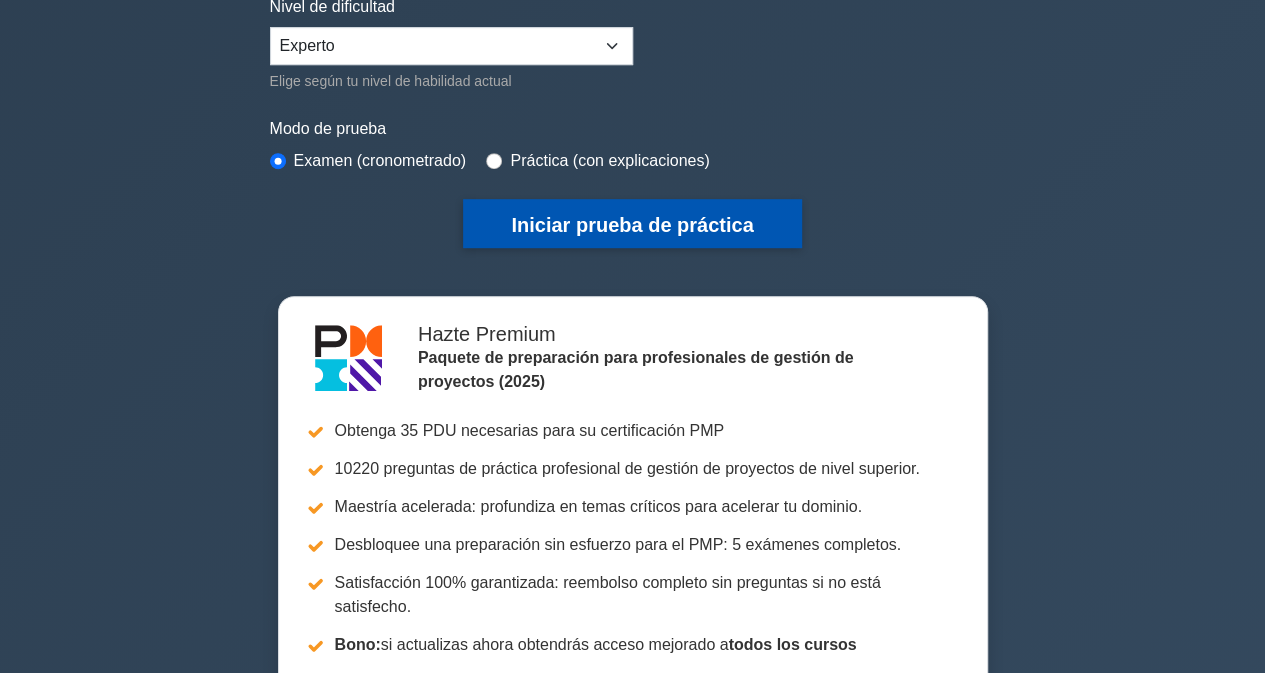 click on "Iniciar prueba de práctica" at bounding box center [632, 223] 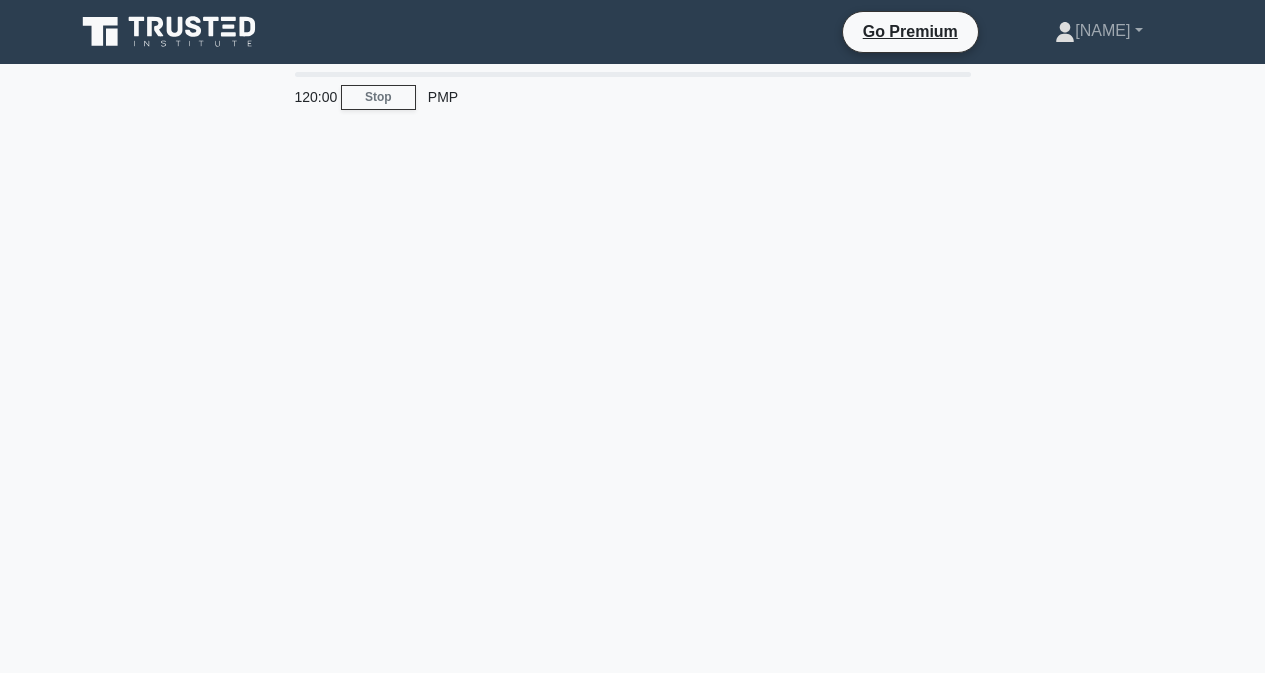 scroll, scrollTop: 0, scrollLeft: 0, axis: both 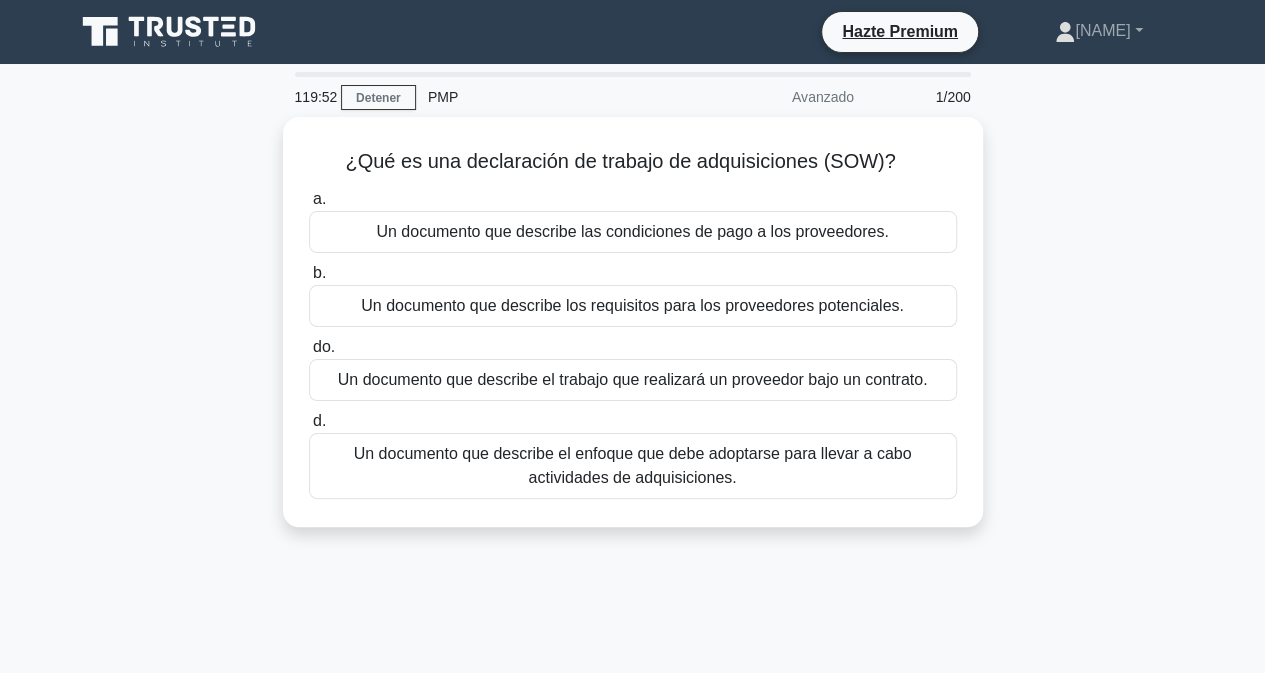 click on "¿Qué es una declaración de trabajo de adquisiciones (SOW)?
.spinner_0XTQ{transform-origin:center;animation:spinner_y6GP .75s linear infinite}@keyframes spinner_y6GP{100%{transform:rotate(360deg)}}
a.
Un documento que describe las condiciones de pago a los proveedores.
b. do. d." at bounding box center [633, 334] 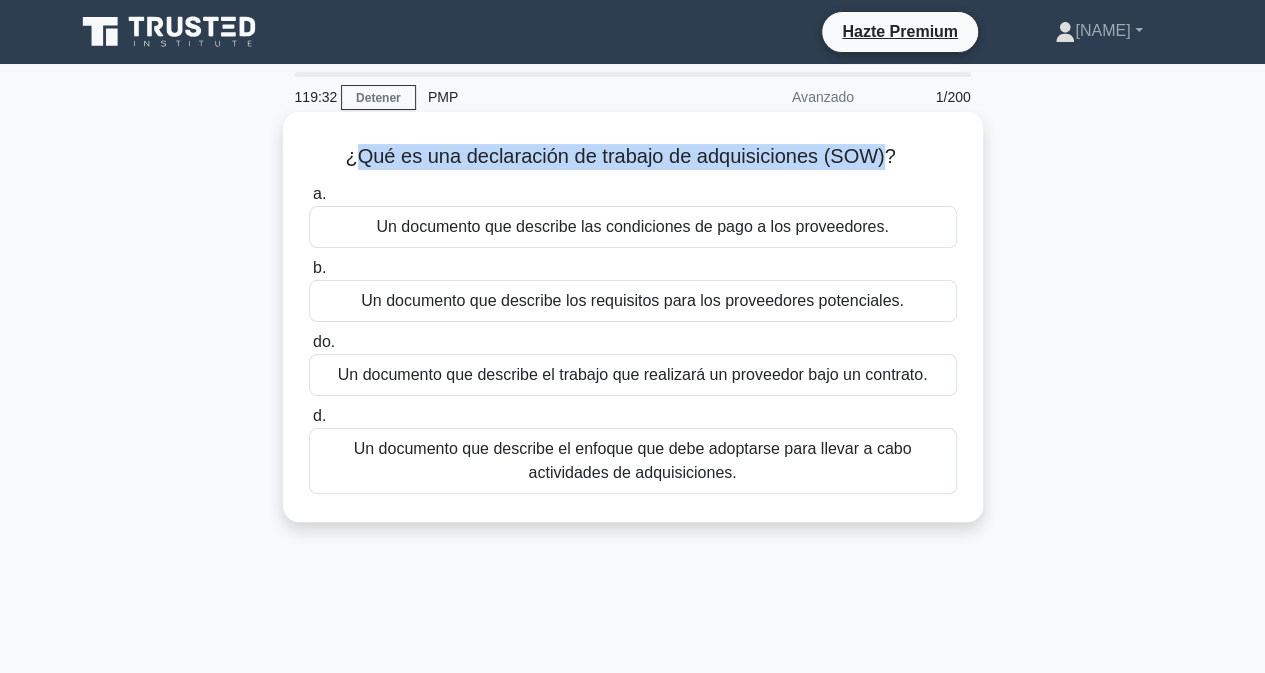 drag, startPoint x: 352, startPoint y: 152, endPoint x: 882, endPoint y: 165, distance: 530.1594 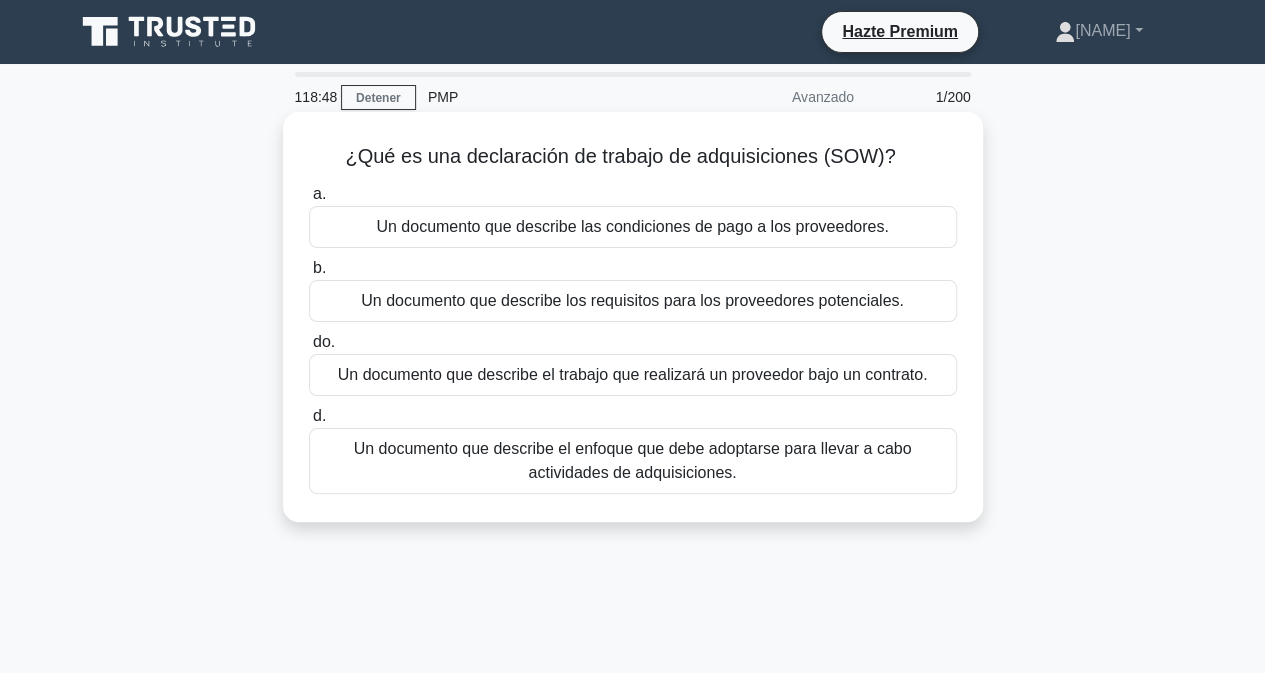 click on "Un documento que describe los requisitos para los proveedores potenciales." at bounding box center (632, 300) 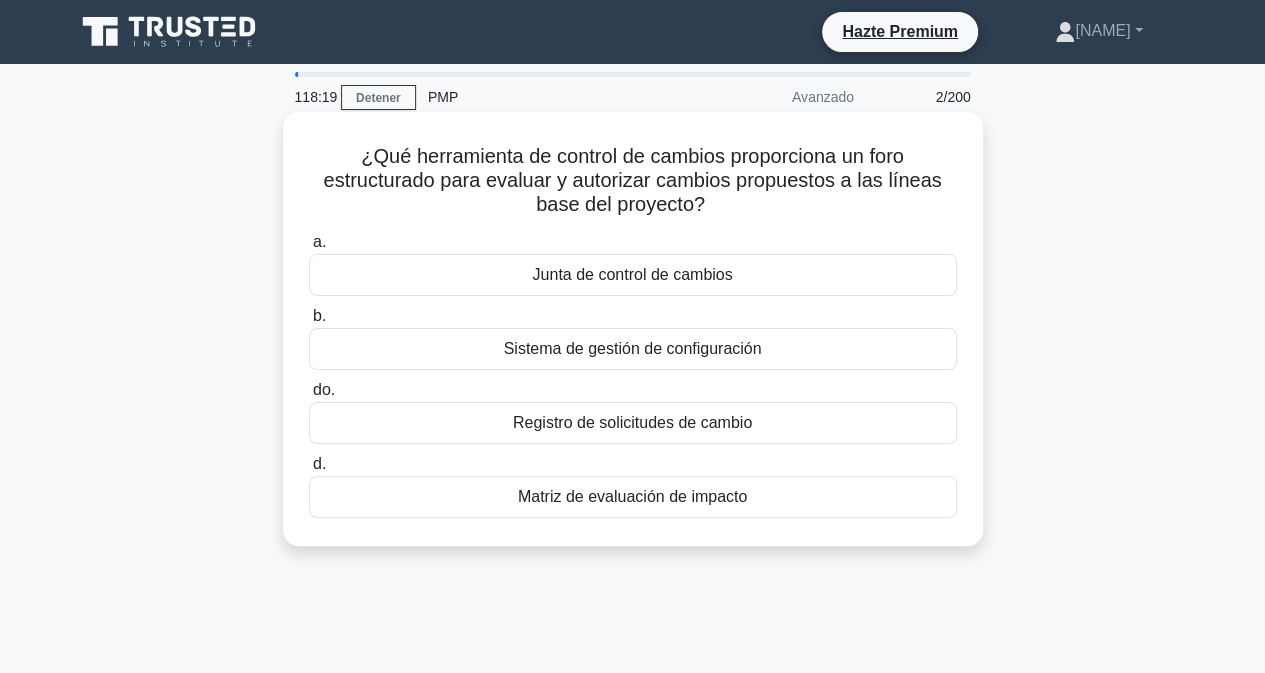 click on "Junta de control de cambios" at bounding box center [633, 275] 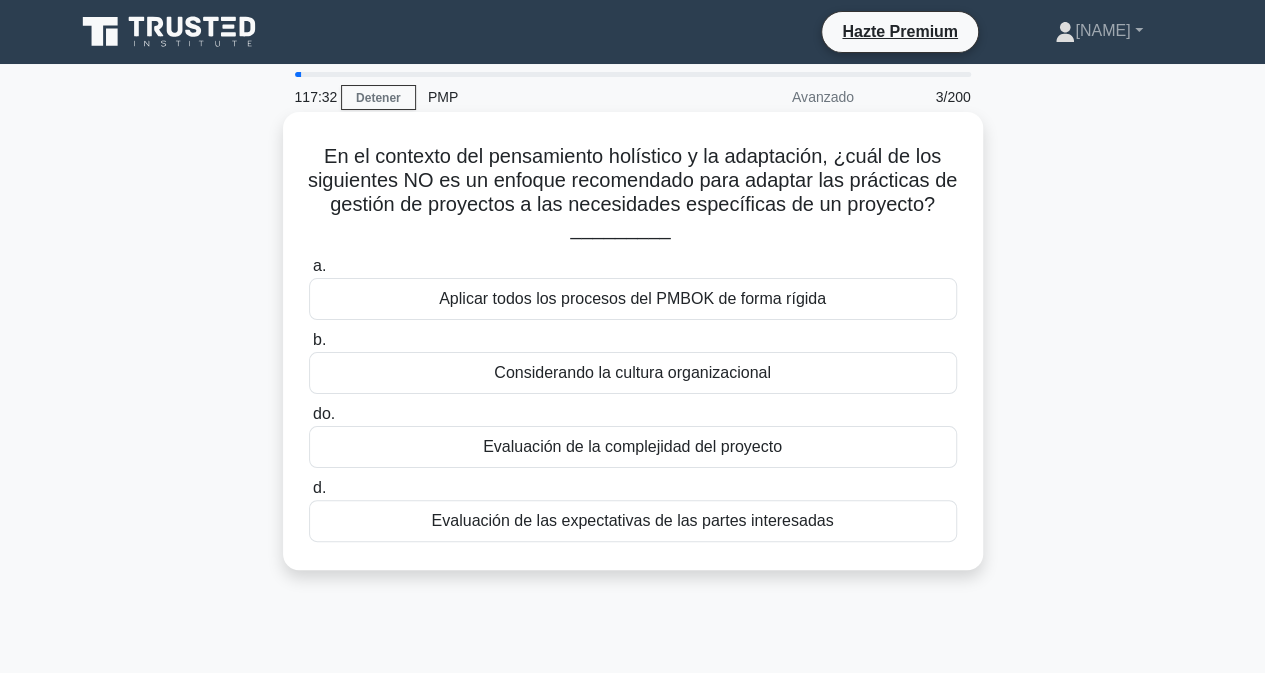 click on "Aplicar todos los procesos del PMBOK de forma rígida" at bounding box center [633, 299] 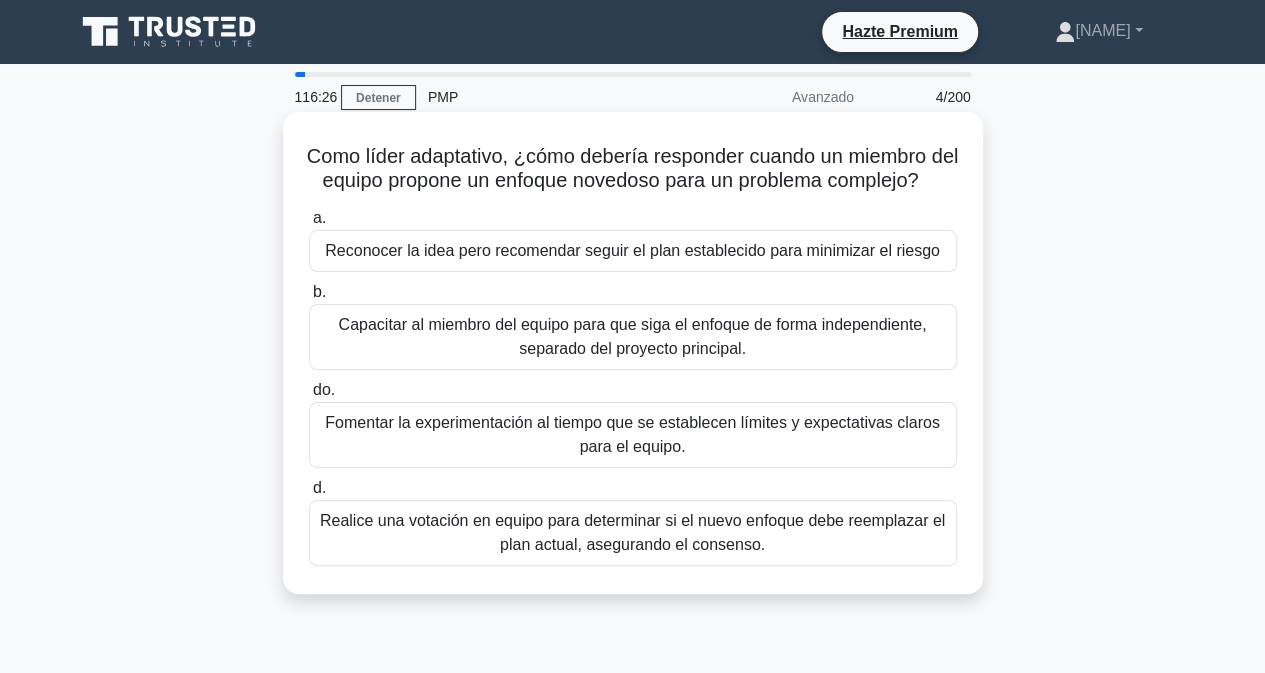 click on "Realice una votación en equipo para determinar si el nuevo enfoque debe reemplazar el plan actual, asegurando el consenso." at bounding box center (632, 532) 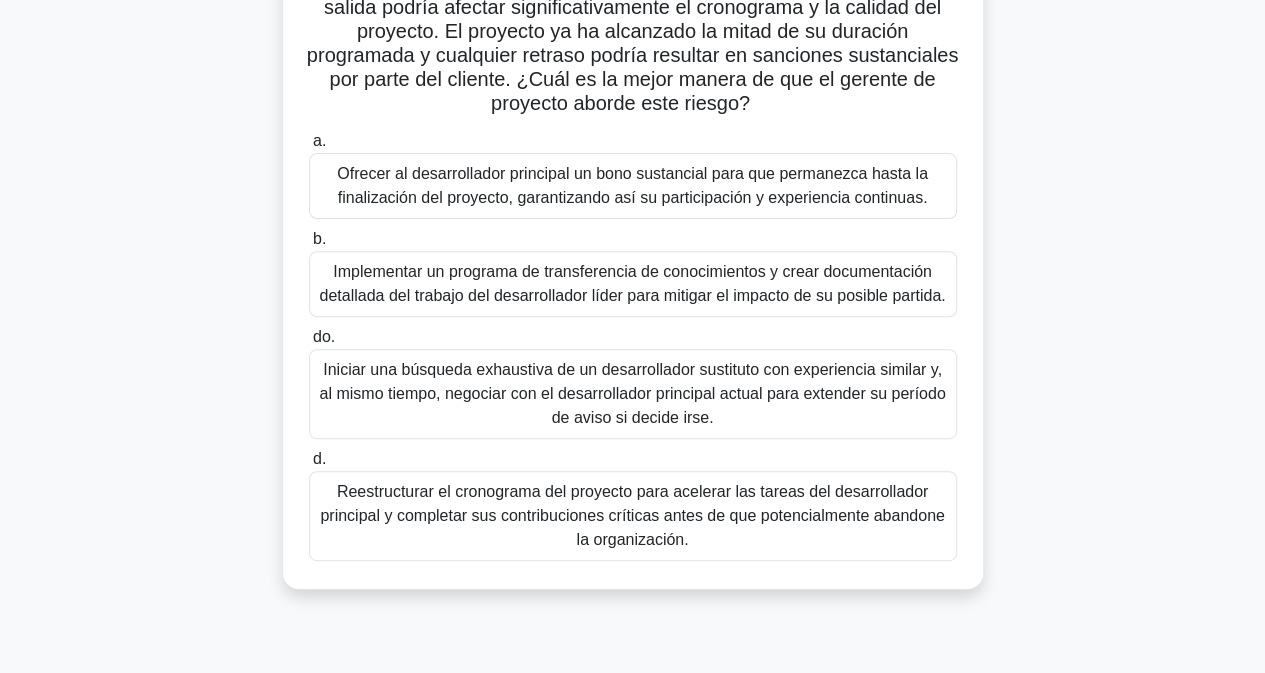 scroll, scrollTop: 252, scrollLeft: 0, axis: vertical 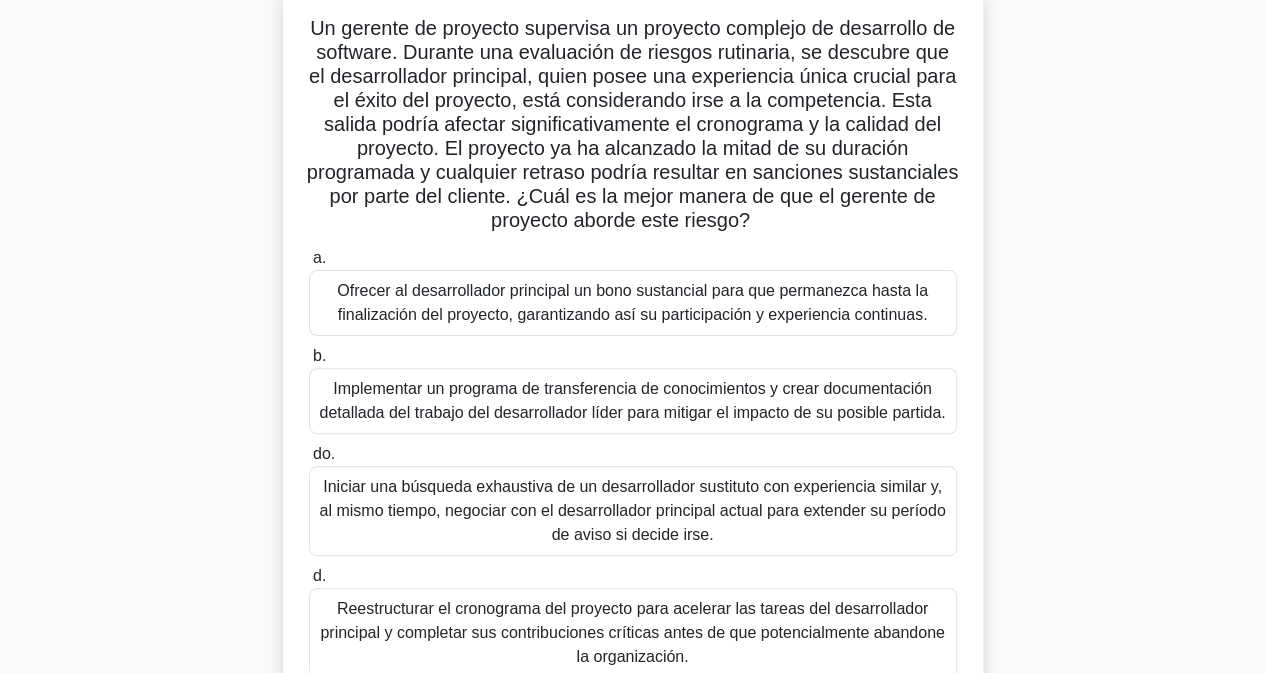 click on "Implementar un programa de transferencia de conocimientos y crear documentación detallada del trabajo del desarrollador líder para mitigar el impacto de su posible partida." at bounding box center (632, 400) 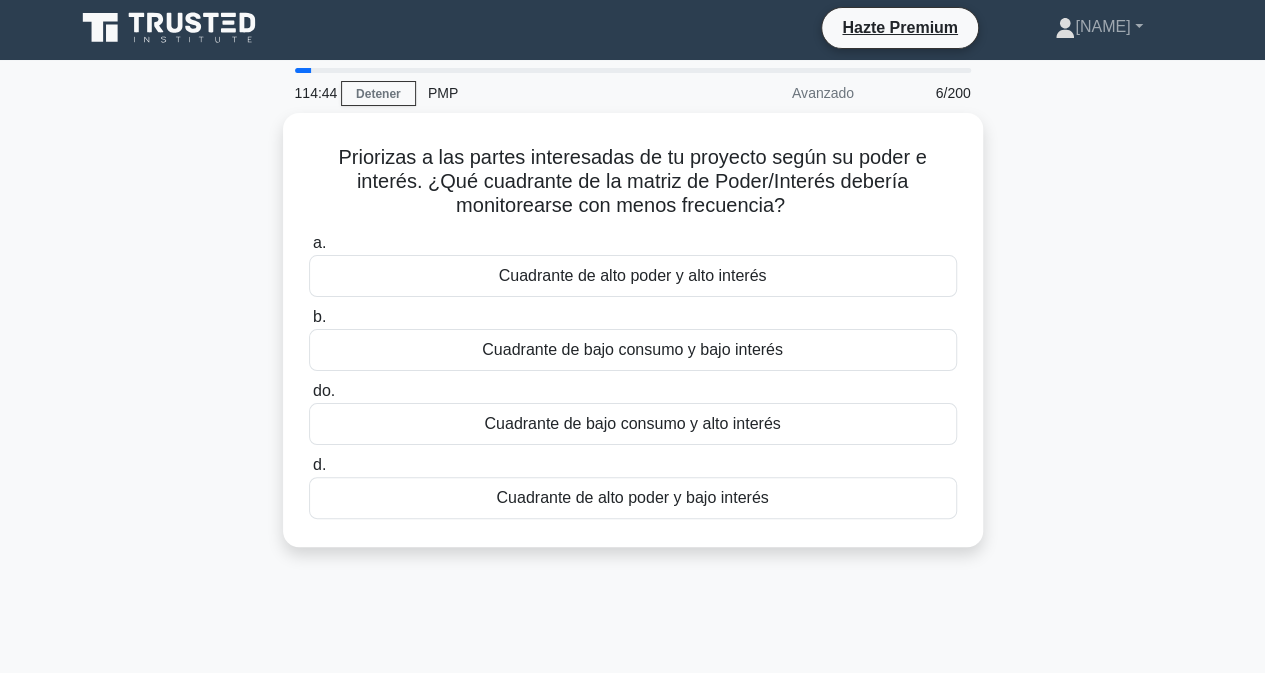 scroll, scrollTop: 0, scrollLeft: 0, axis: both 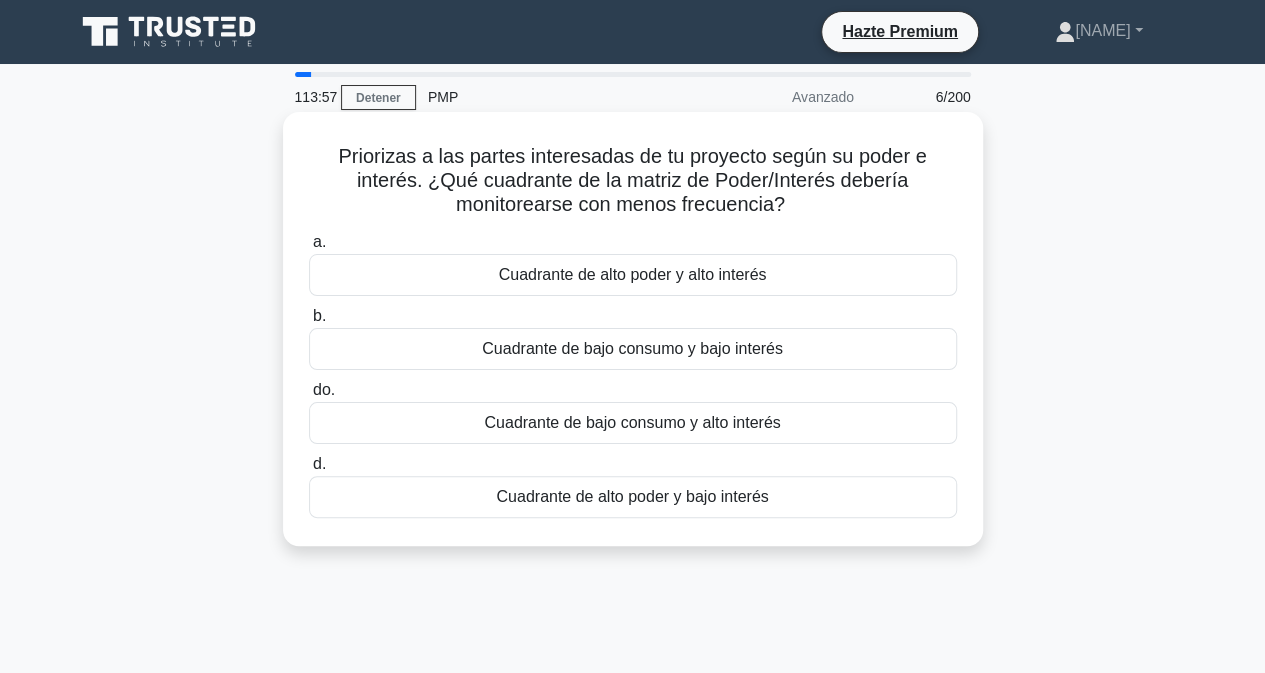 click on "Cuadrante de bajo consumo y bajo interés" at bounding box center (632, 348) 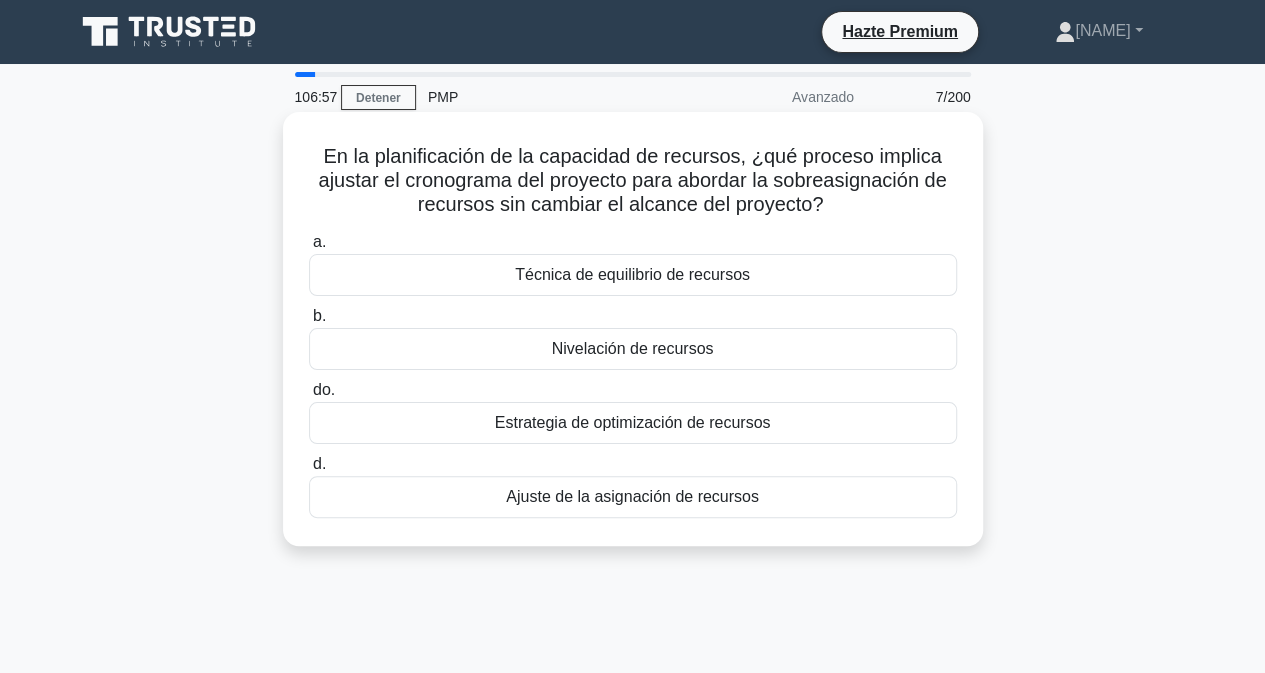 drag, startPoint x: 320, startPoint y: 160, endPoint x: 764, endPoint y: 493, distance: 555 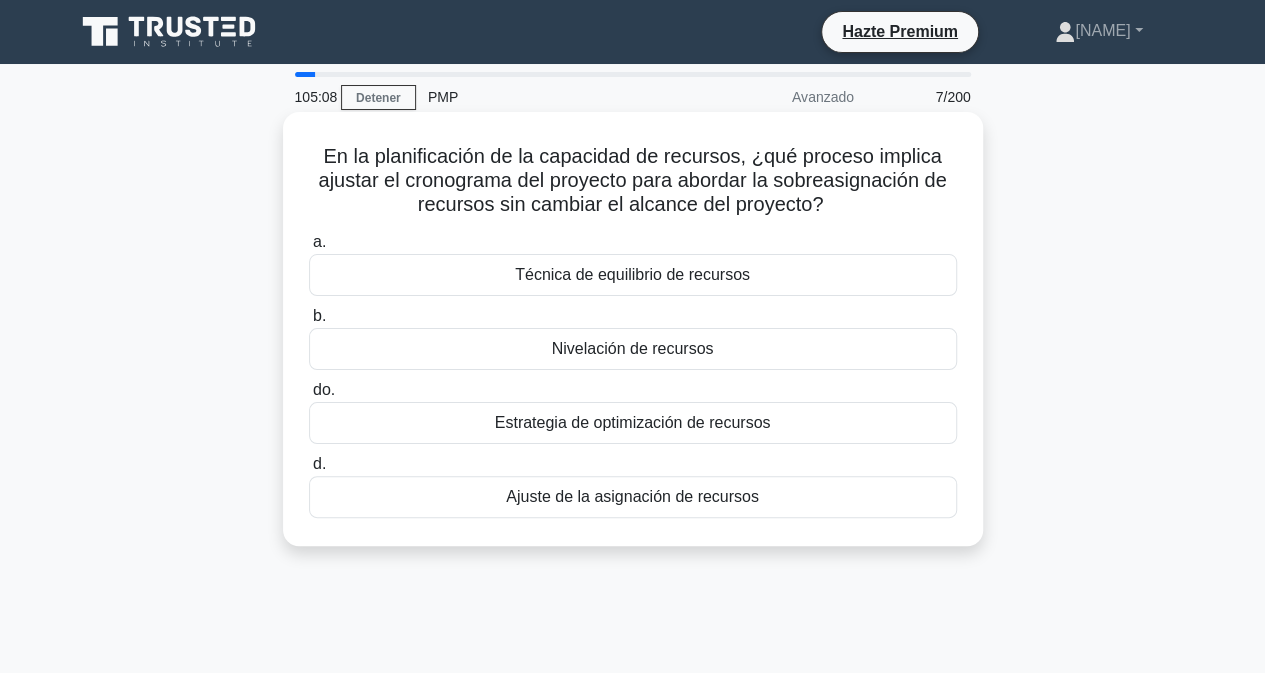 click on "Nivelación de recursos" at bounding box center (633, 348) 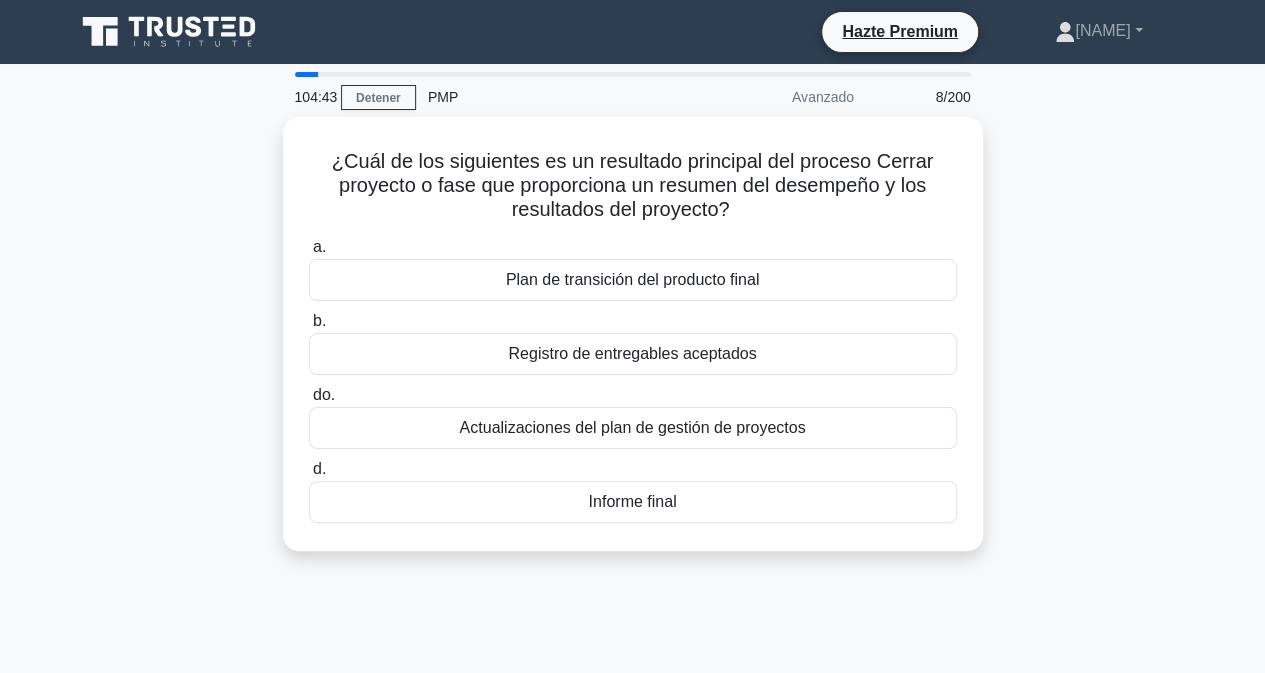 drag, startPoint x: 797, startPoint y: 529, endPoint x: 280, endPoint y: 147, distance: 642.81647 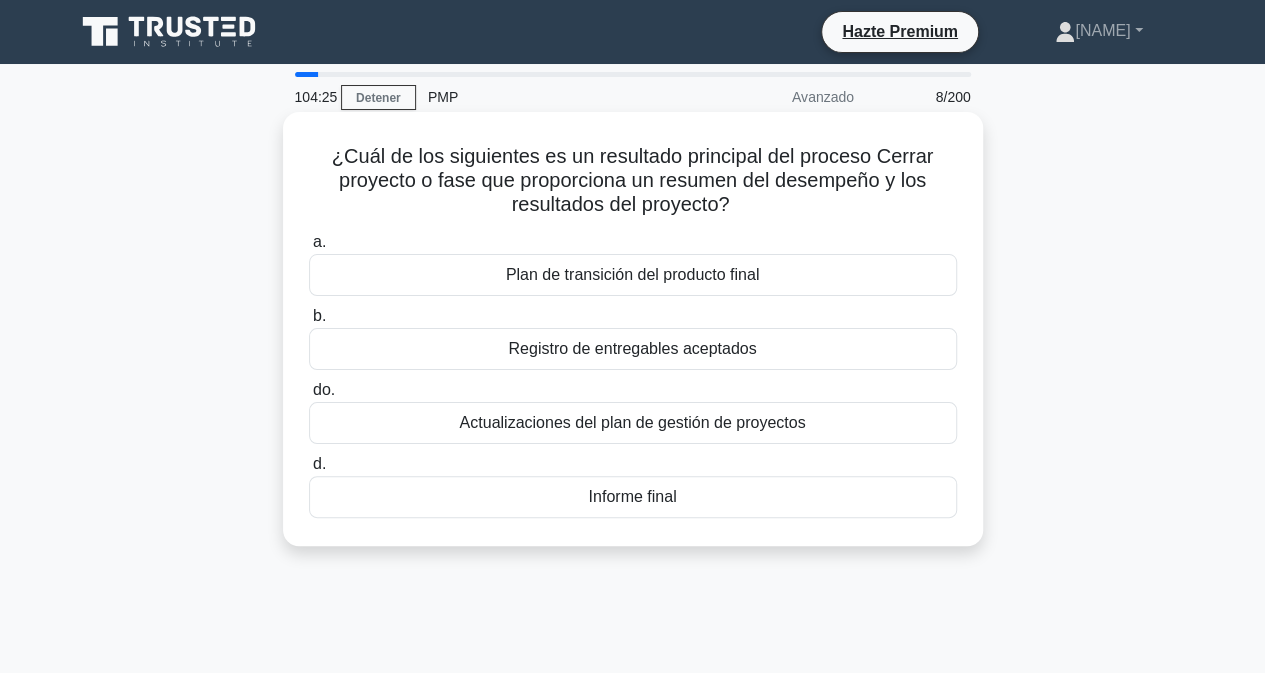 click on "Informe final" at bounding box center [633, 497] 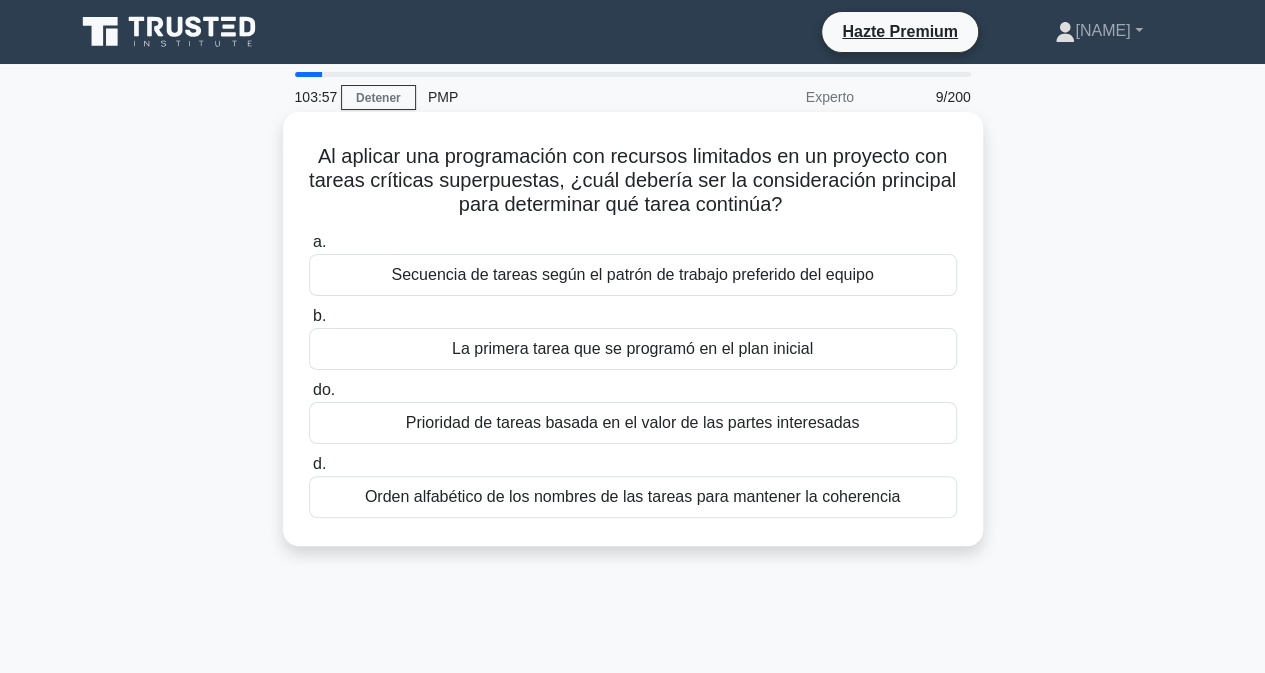click on "Prioridad de tareas basada en el valor de las partes interesadas" at bounding box center (633, 423) 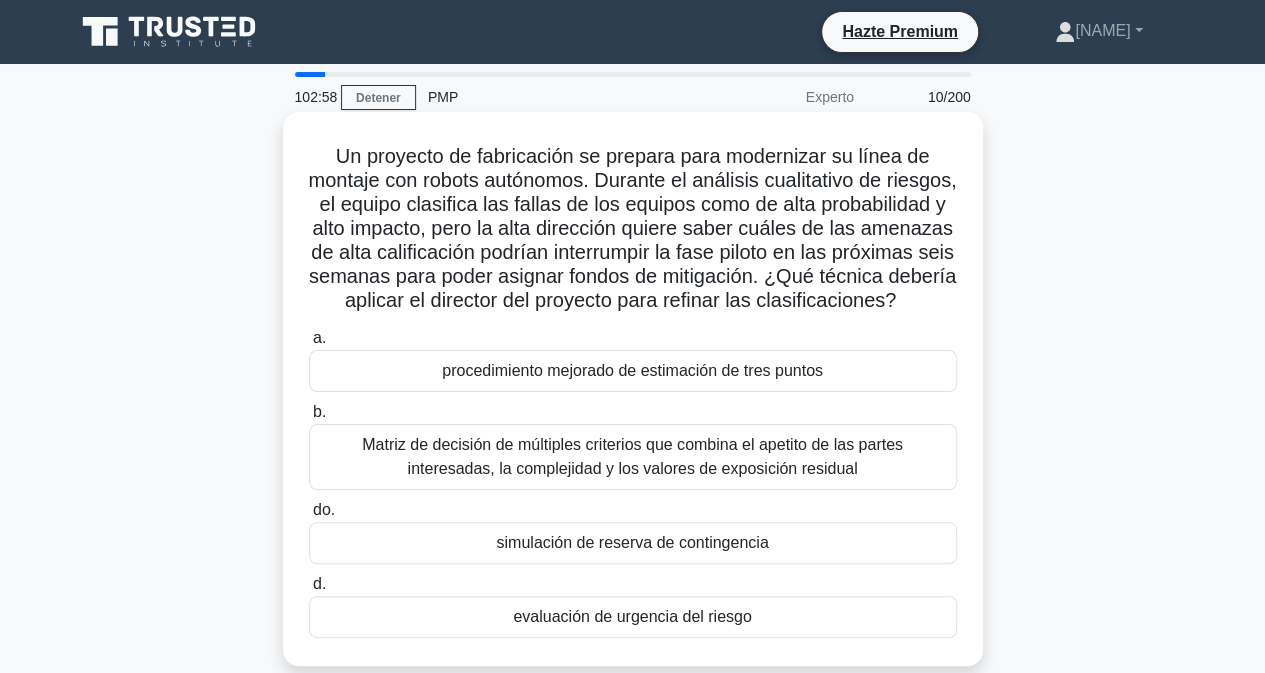 click on "Matriz de decisión de múltiples criterios que combina el apetito de las partes interesadas, la complejidad y los valores de exposición residual" at bounding box center [632, 456] 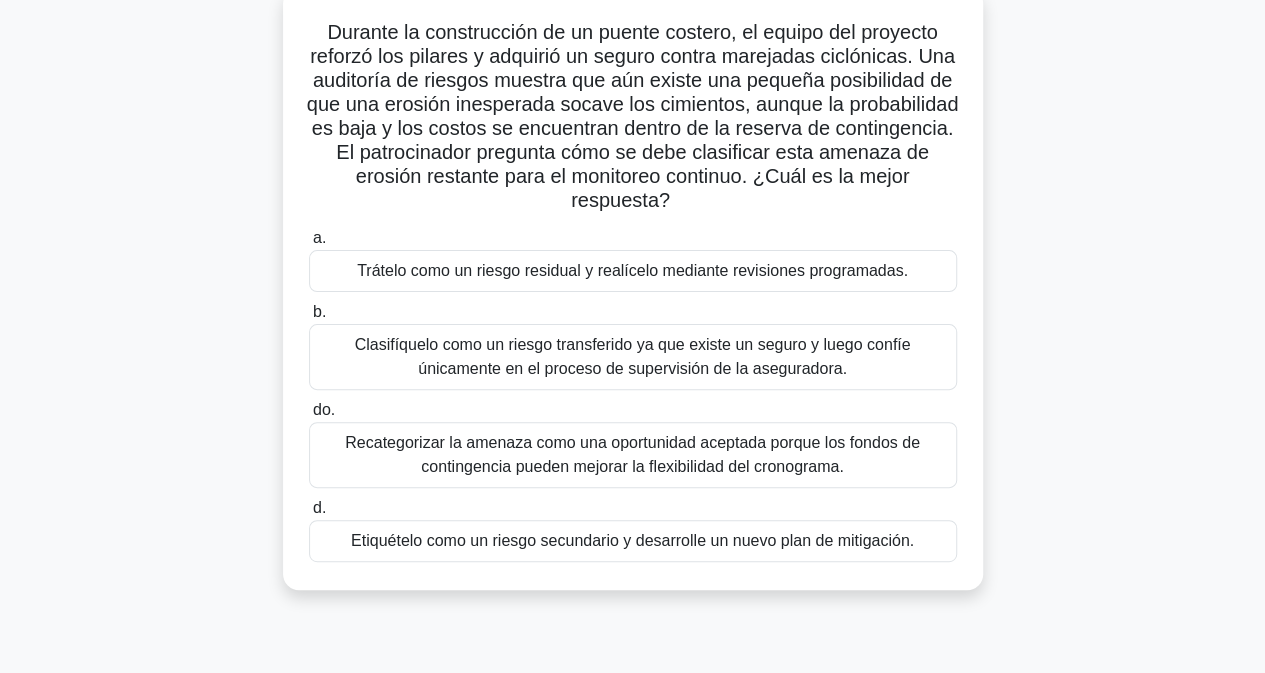 scroll, scrollTop: 130, scrollLeft: 0, axis: vertical 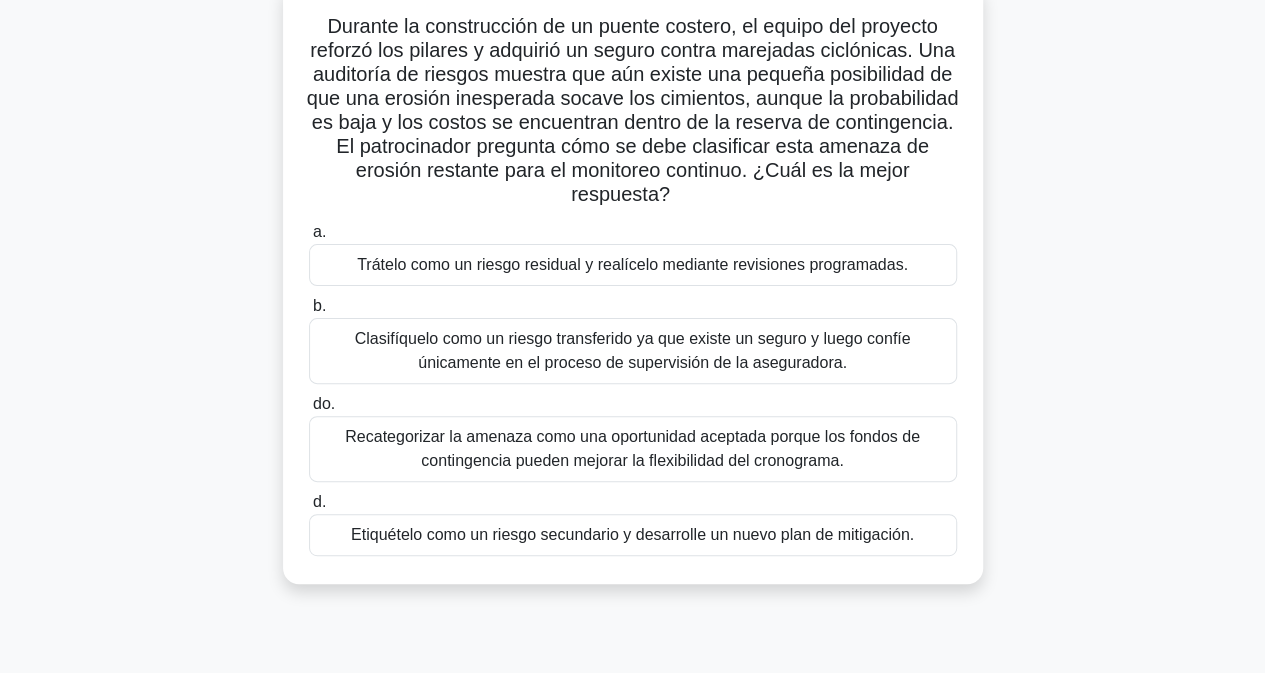 click on "Trátelo como un riesgo residual y realícelo mediante revisiones programadas." at bounding box center (632, 264) 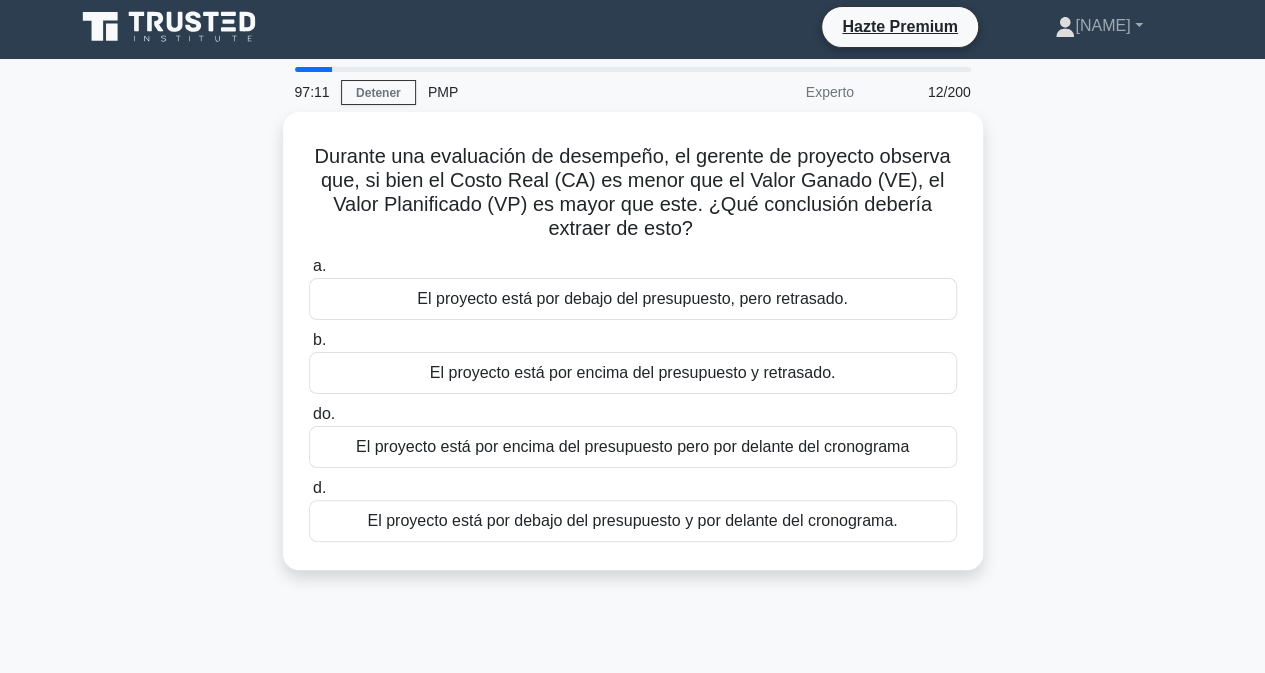 scroll, scrollTop: 0, scrollLeft: 0, axis: both 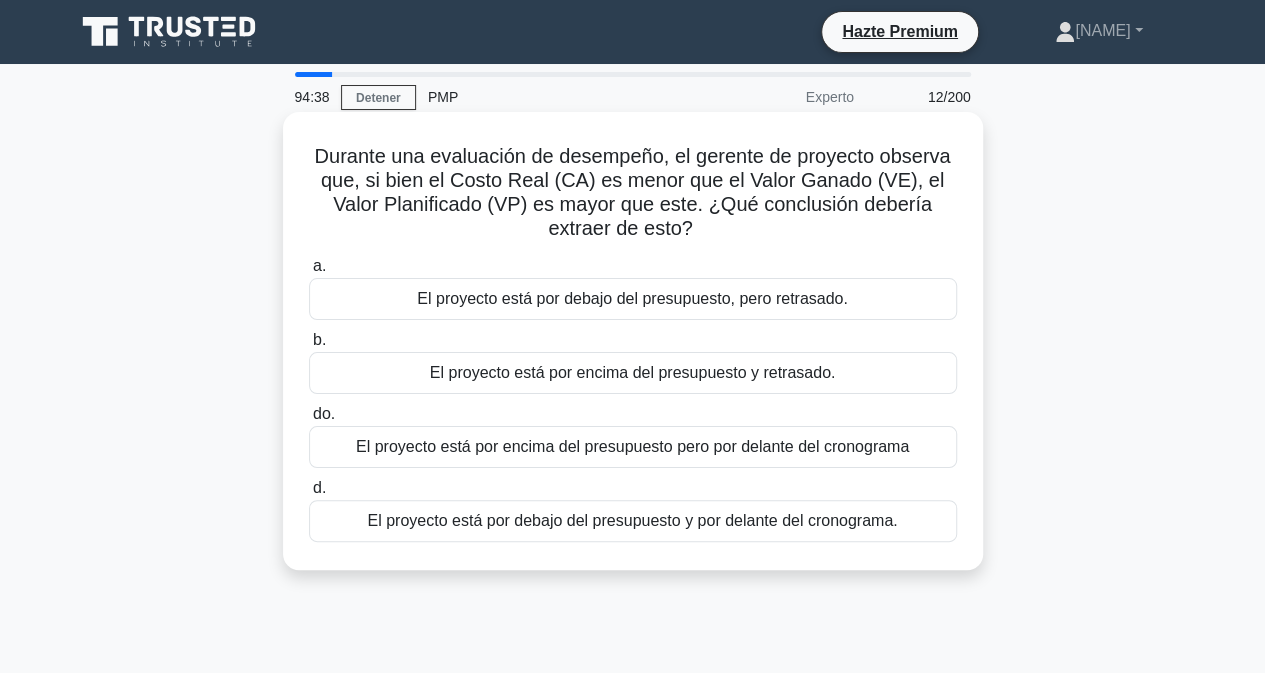 click on "El proyecto está por debajo del presupuesto y por delante del cronograma." at bounding box center (632, 520) 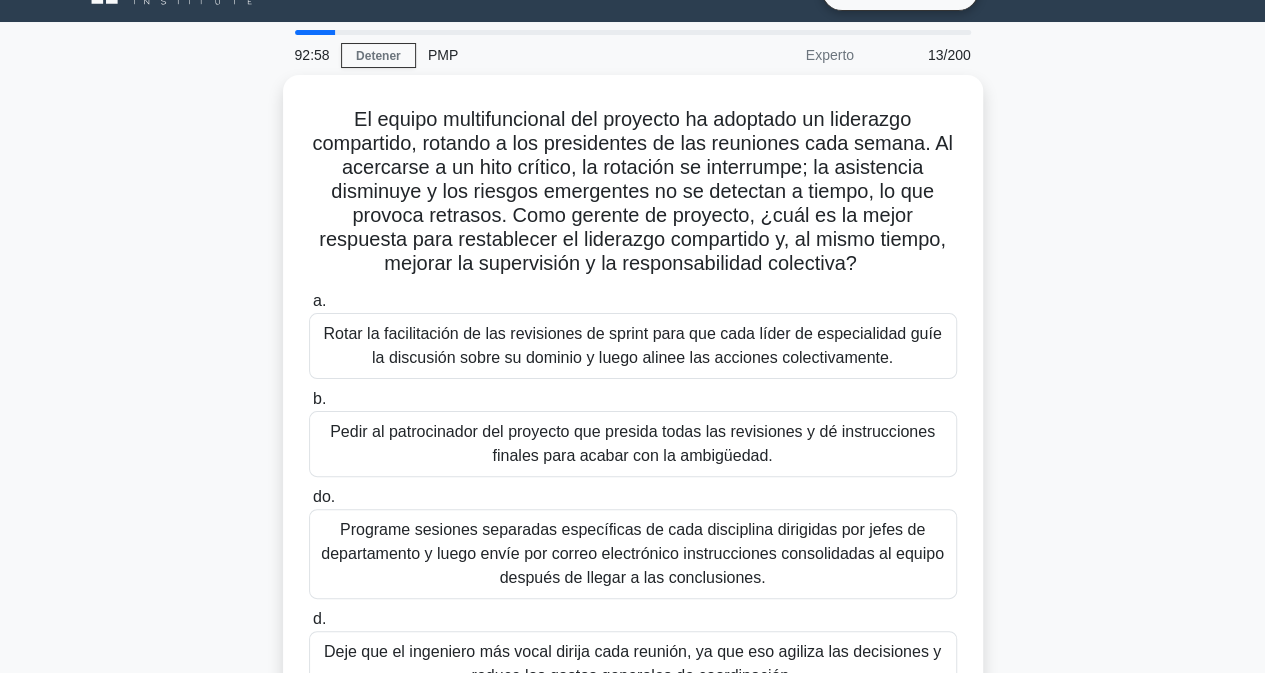 scroll, scrollTop: 40, scrollLeft: 0, axis: vertical 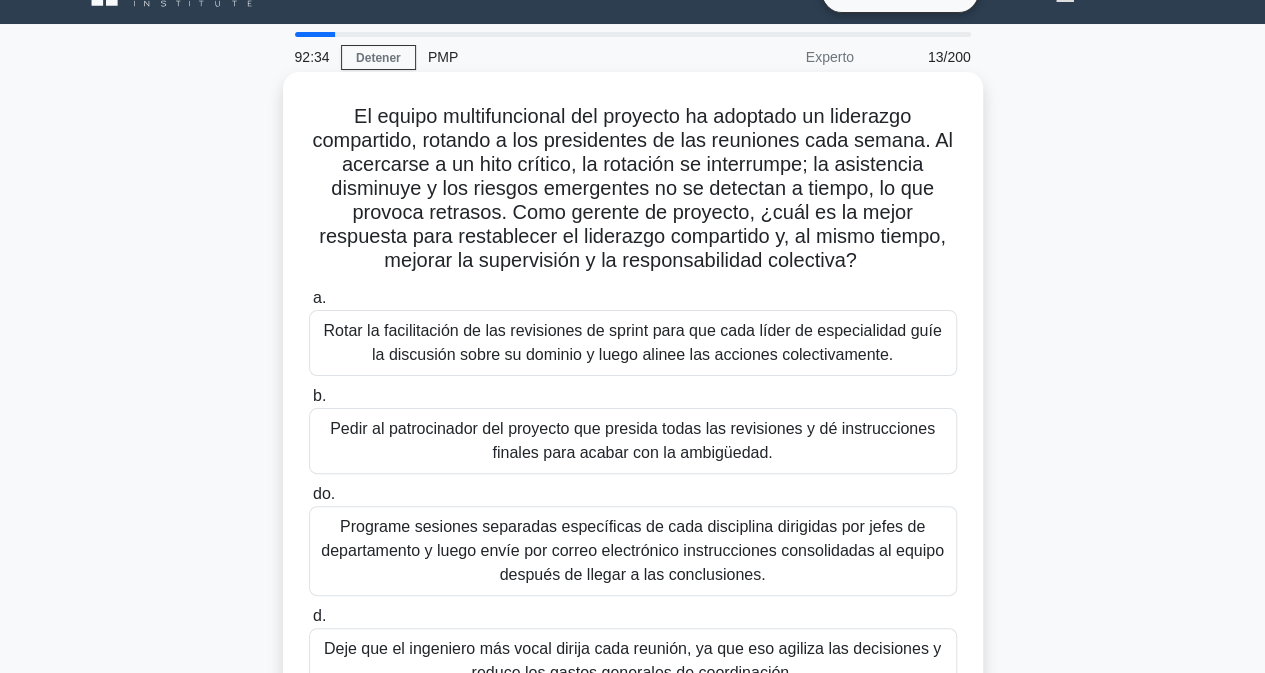 click on "Rotar la facilitación de las revisiones de sprint para que cada líder de especialidad guíe la discusión sobre su dominio y luego alinee las acciones colectivamente." at bounding box center (632, 342) 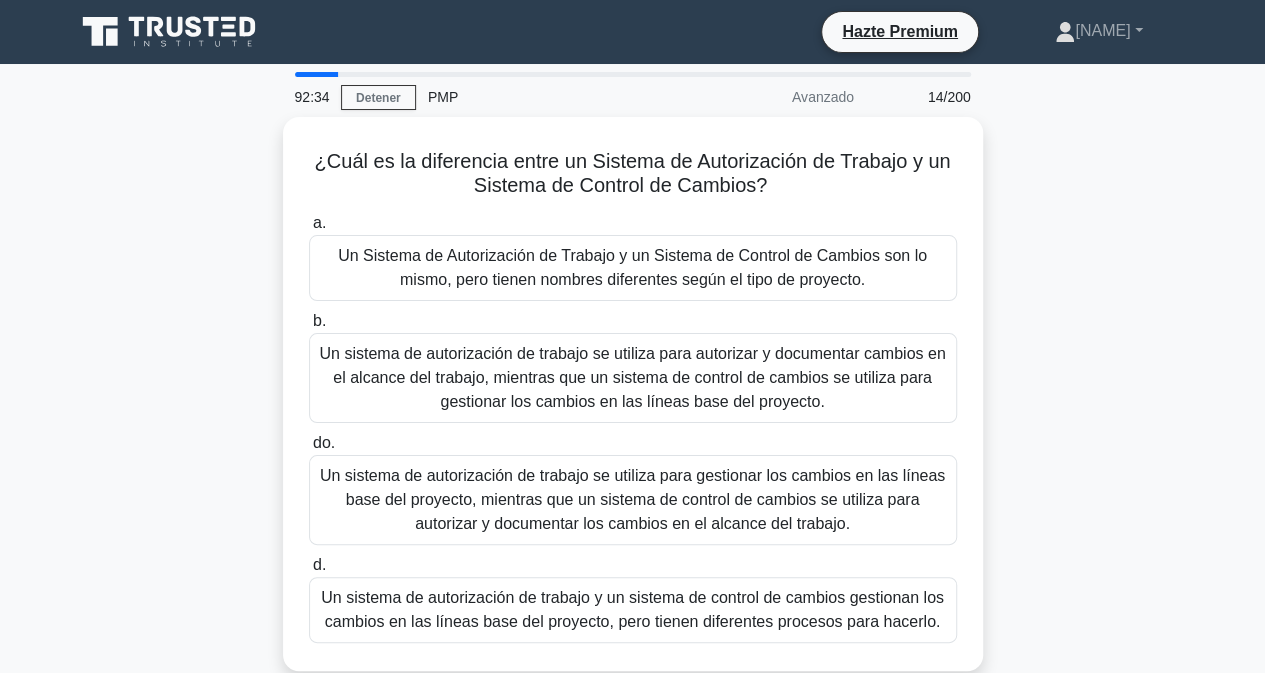scroll, scrollTop: 0, scrollLeft: 0, axis: both 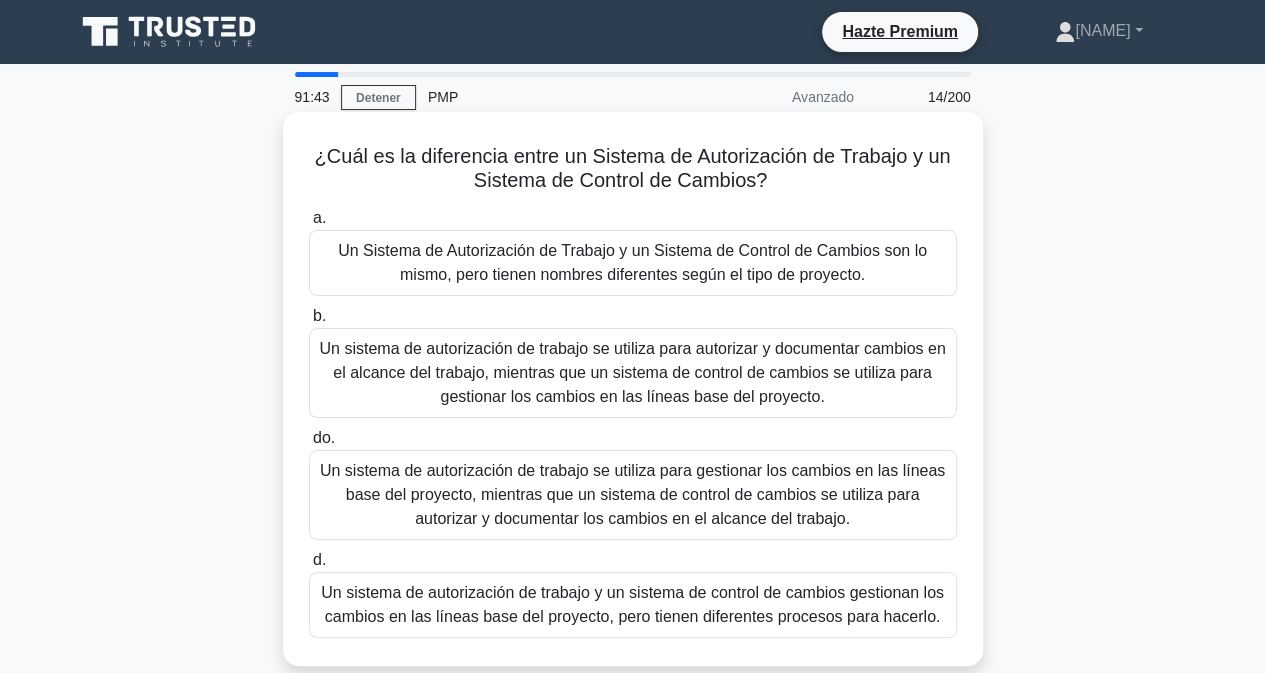 drag, startPoint x: 324, startPoint y: 159, endPoint x: 884, endPoint y: 182, distance: 560.4721 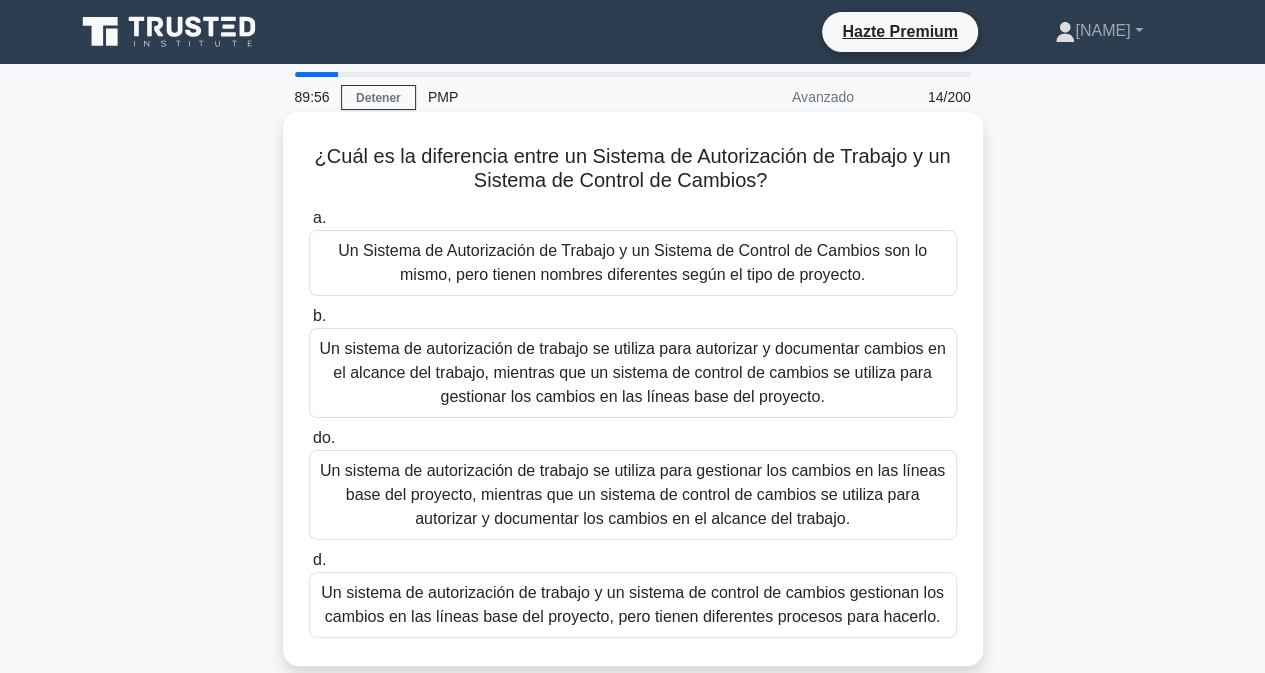 click on "Un sistema de autorización de trabajo se utiliza para autorizar y documentar cambios en el alcance del trabajo, mientras que un sistema de control de cambios se utiliza para gestionar los cambios en las líneas base del proyecto." at bounding box center [632, 372] 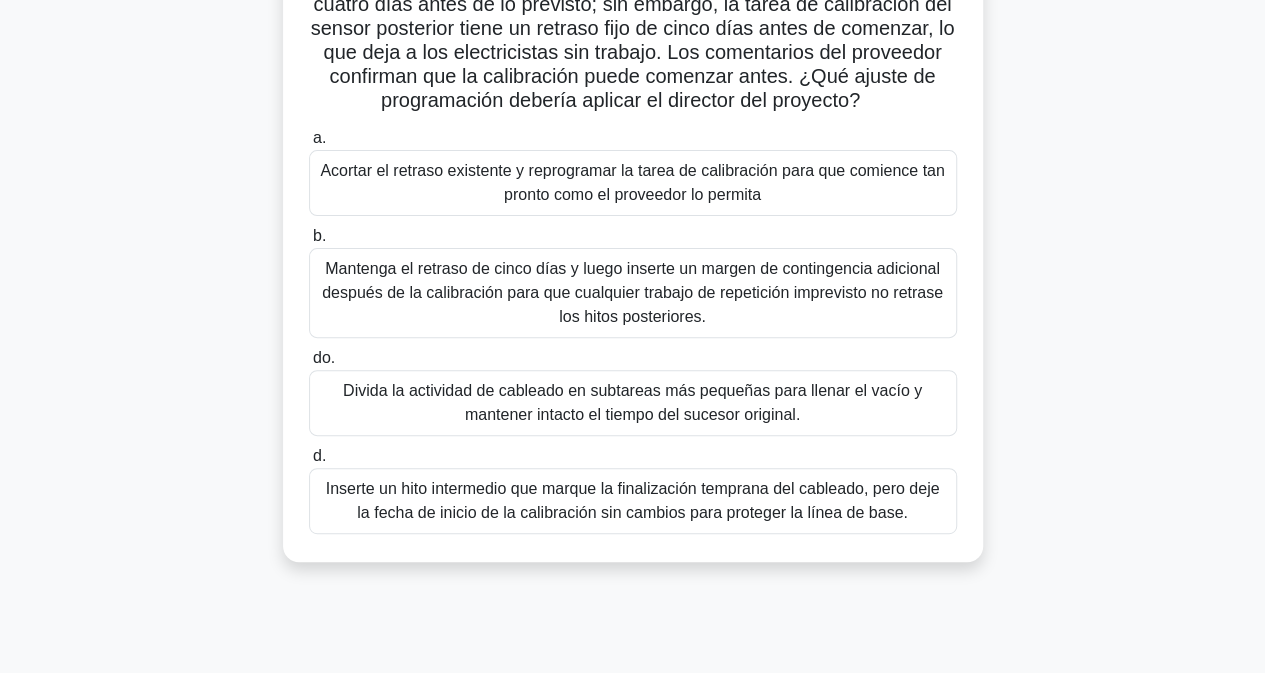 scroll, scrollTop: 240, scrollLeft: 0, axis: vertical 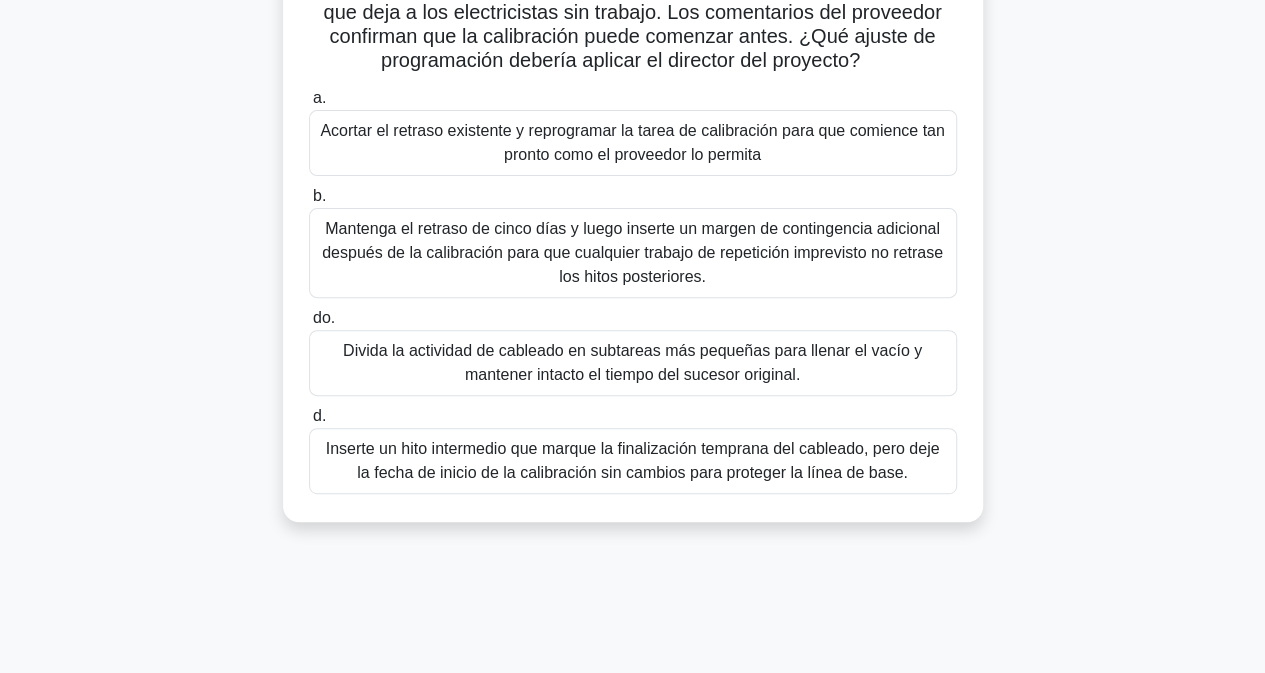 click on "Mantenga el retraso de cinco días y luego inserte un margen de contingencia adicional después de la calibración para que cualquier trabajo de repetición imprevisto no retrase los hitos posteriores." at bounding box center [632, 252] 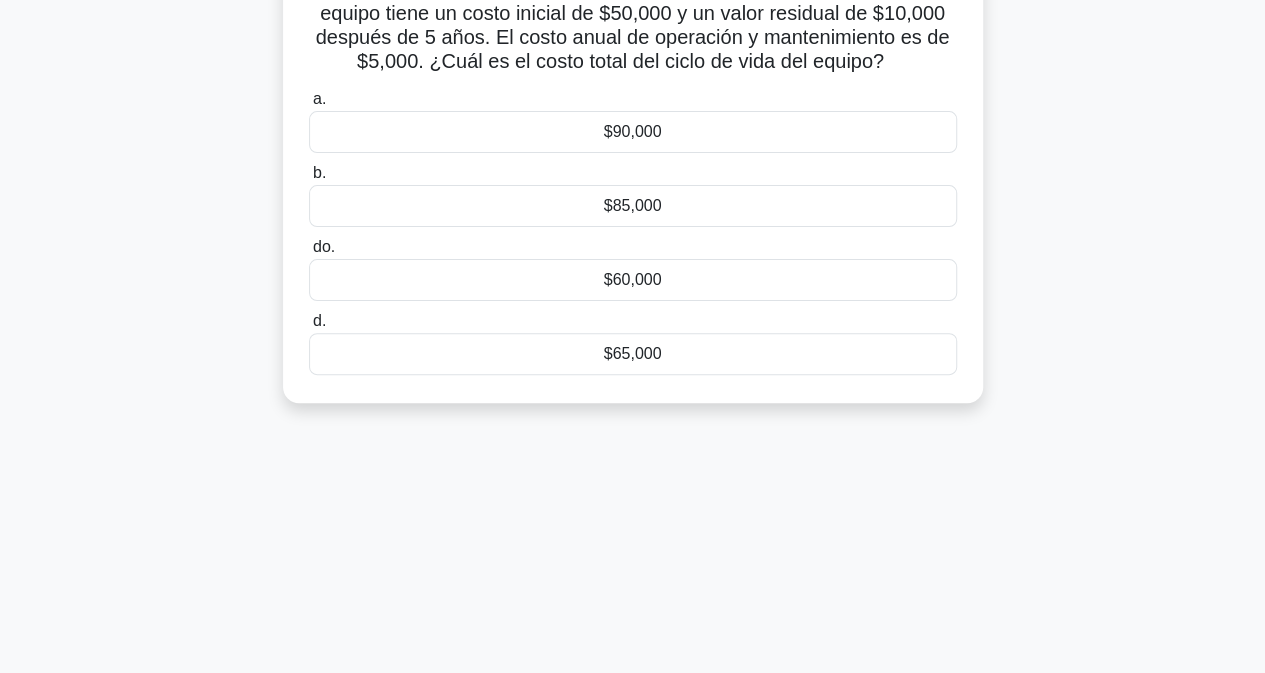 scroll, scrollTop: 0, scrollLeft: 0, axis: both 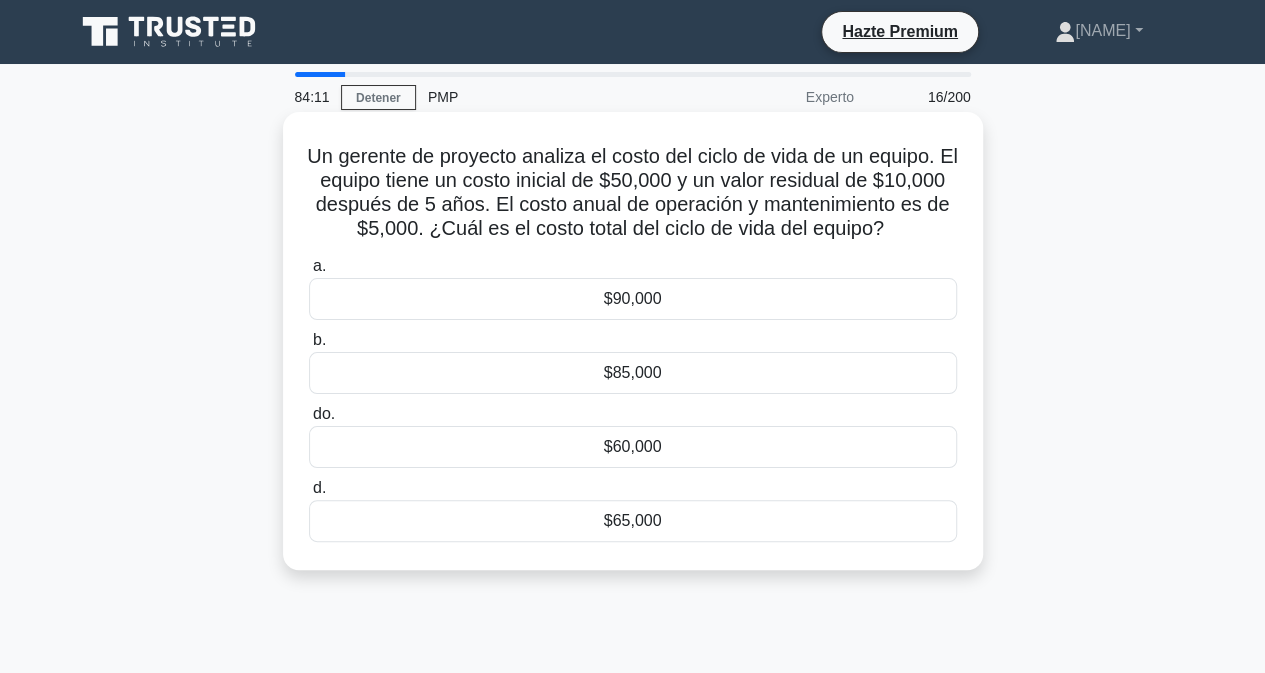 drag, startPoint x: 967, startPoint y: 555, endPoint x: 294, endPoint y: 161, distance: 779.84937 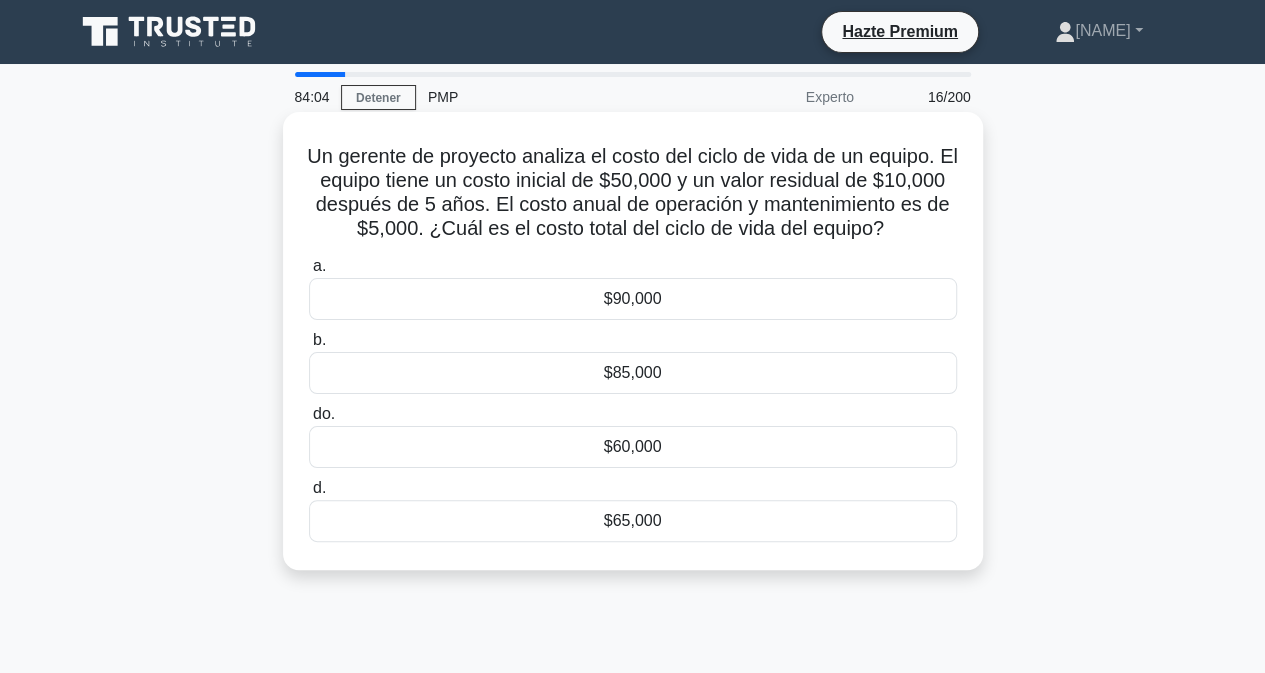 click on "$85,000" at bounding box center [633, 373] 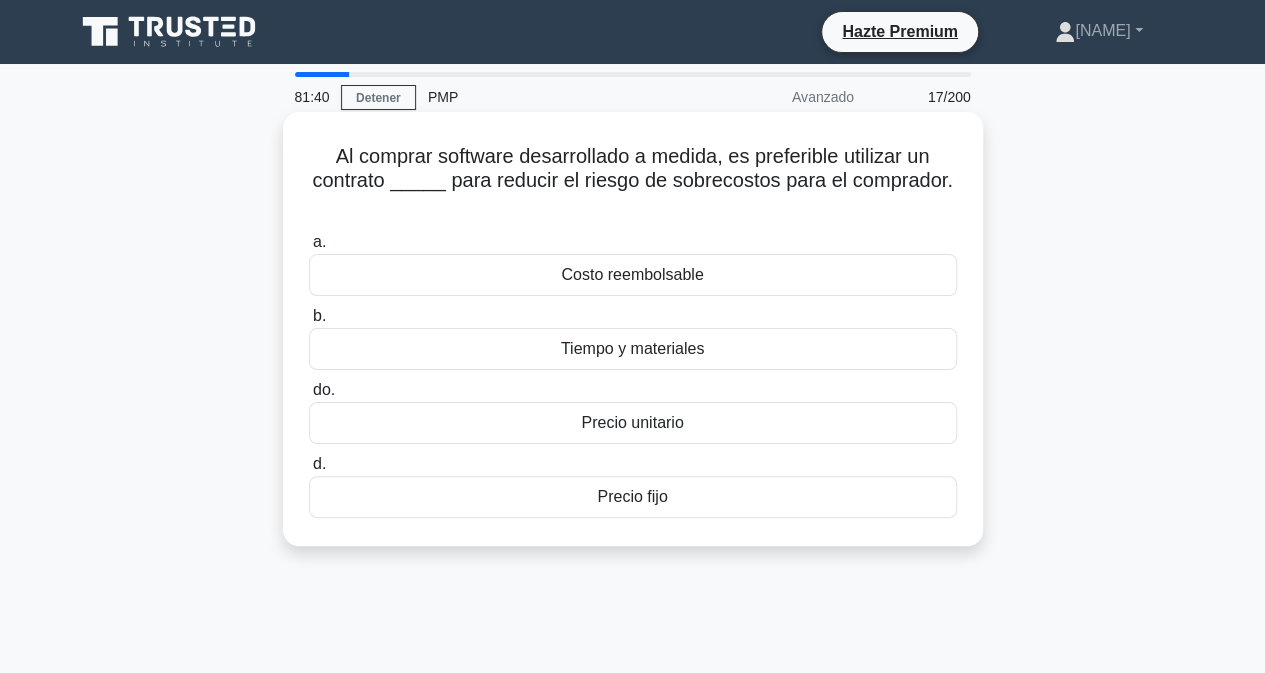 click on "Precio fijo" at bounding box center [632, 497] 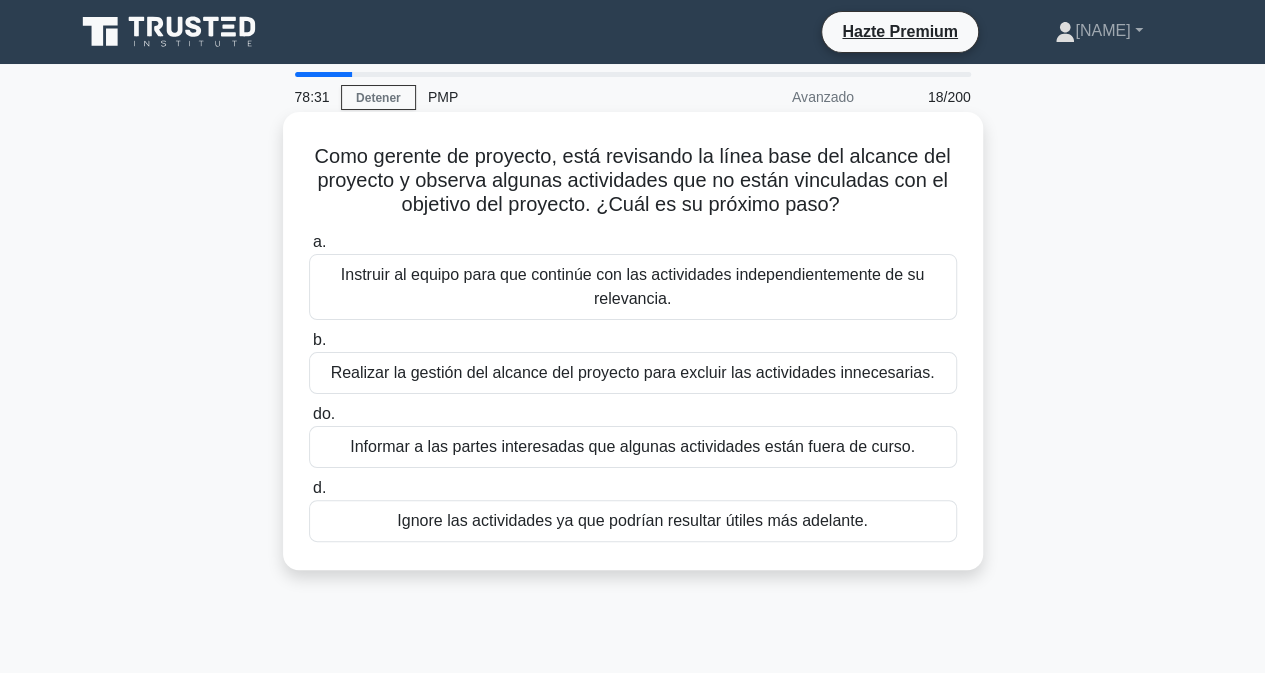 click on "Realizar la gestión del alcance del proyecto para excluir las actividades innecesarias." at bounding box center (633, 373) 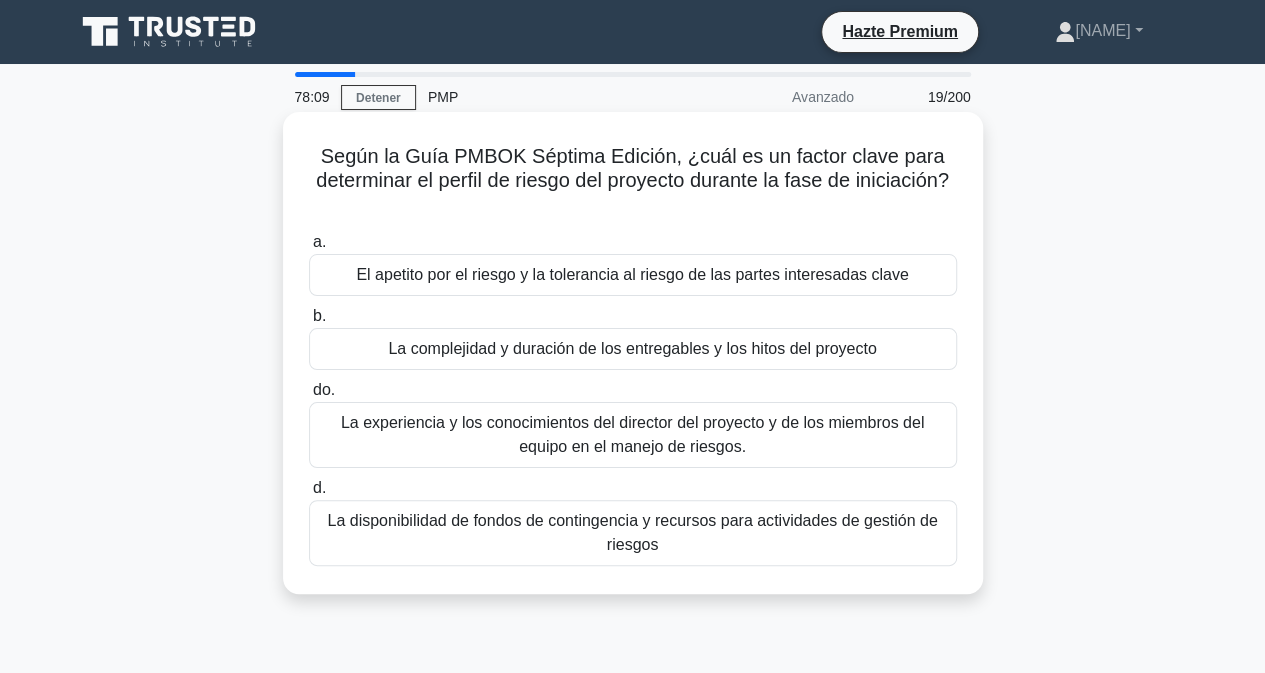 drag, startPoint x: 322, startPoint y: 157, endPoint x: 979, endPoint y: 196, distance: 658.1565 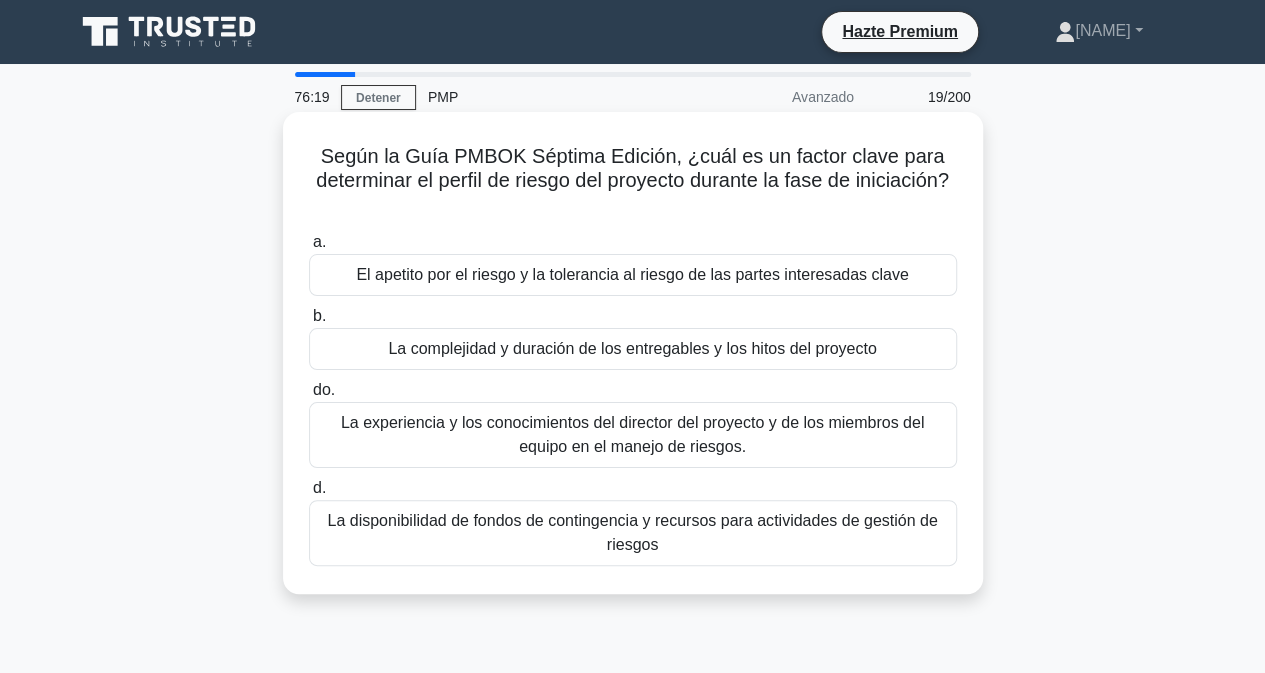 click on "El apetito por el riesgo y la tolerancia al riesgo de las partes interesadas clave" at bounding box center [632, 274] 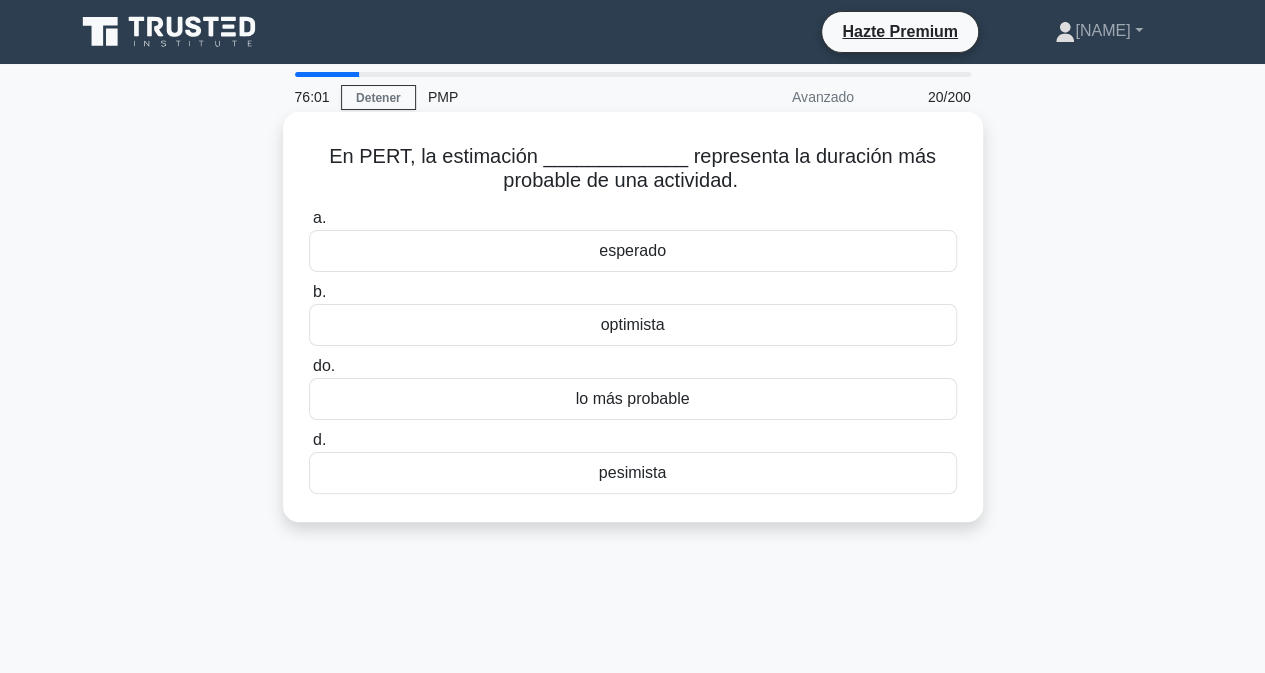 click on "lo más probable" at bounding box center [633, 399] 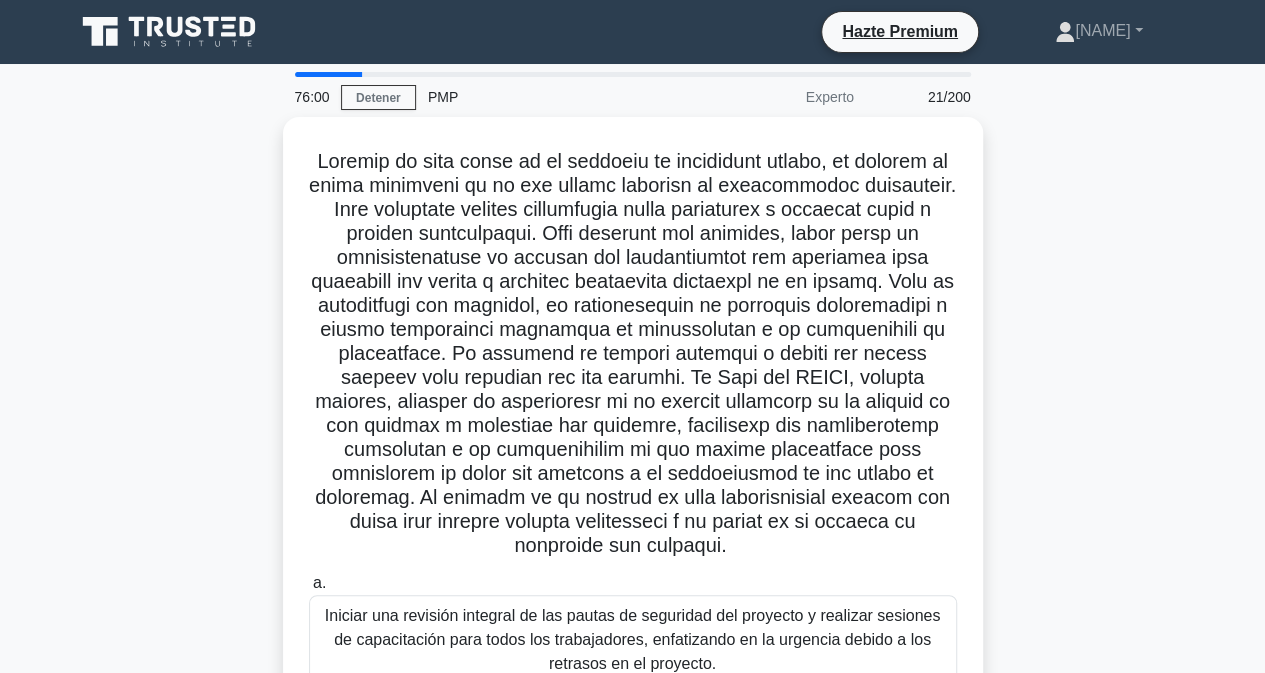 click on ".spinner_0XTQ{transform-origin:center;animation:spinner_y6GP .75s linear infinite}@keyframes spinner_y6GP{100%{transform:rotate(360deg)}}
a.
Iniciar una revisión integral de las pautas de seguridad del proyecto y realizar sesiones de capacitación para todos los trabajadores, enfatizando en la urgencia debido a los retrasos en el proyecto.
b. do. d." at bounding box center [633, 610] 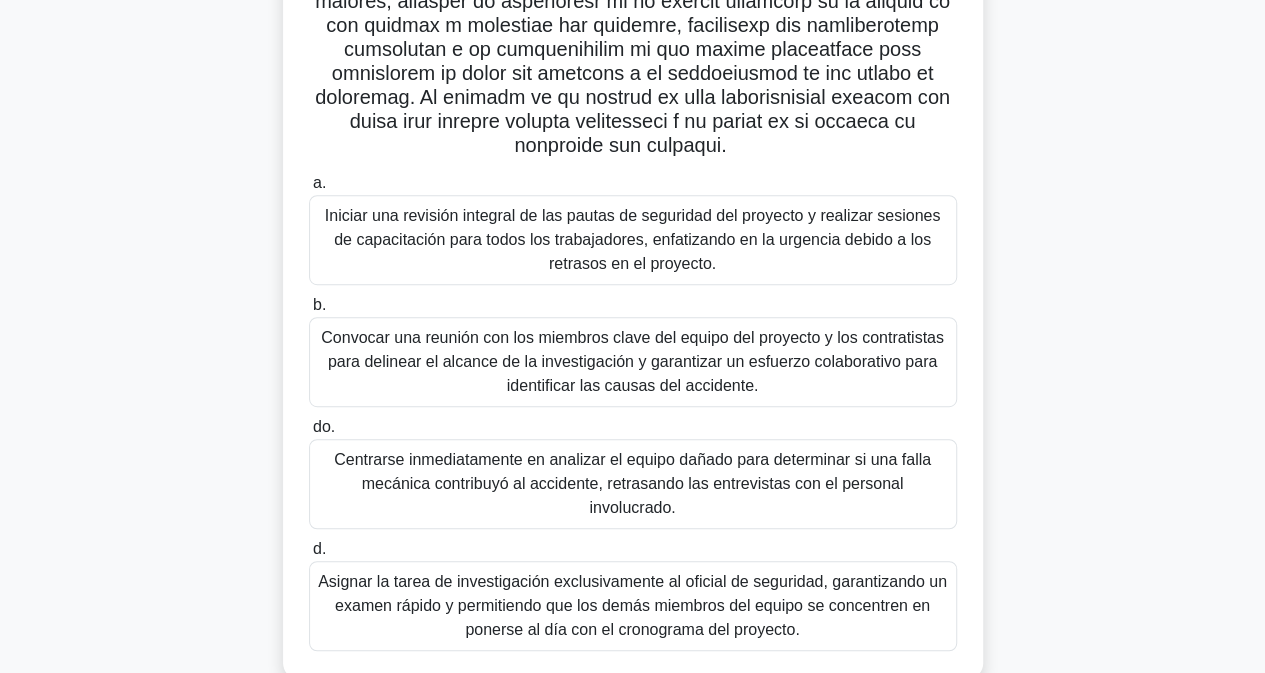 scroll, scrollTop: 412, scrollLeft: 0, axis: vertical 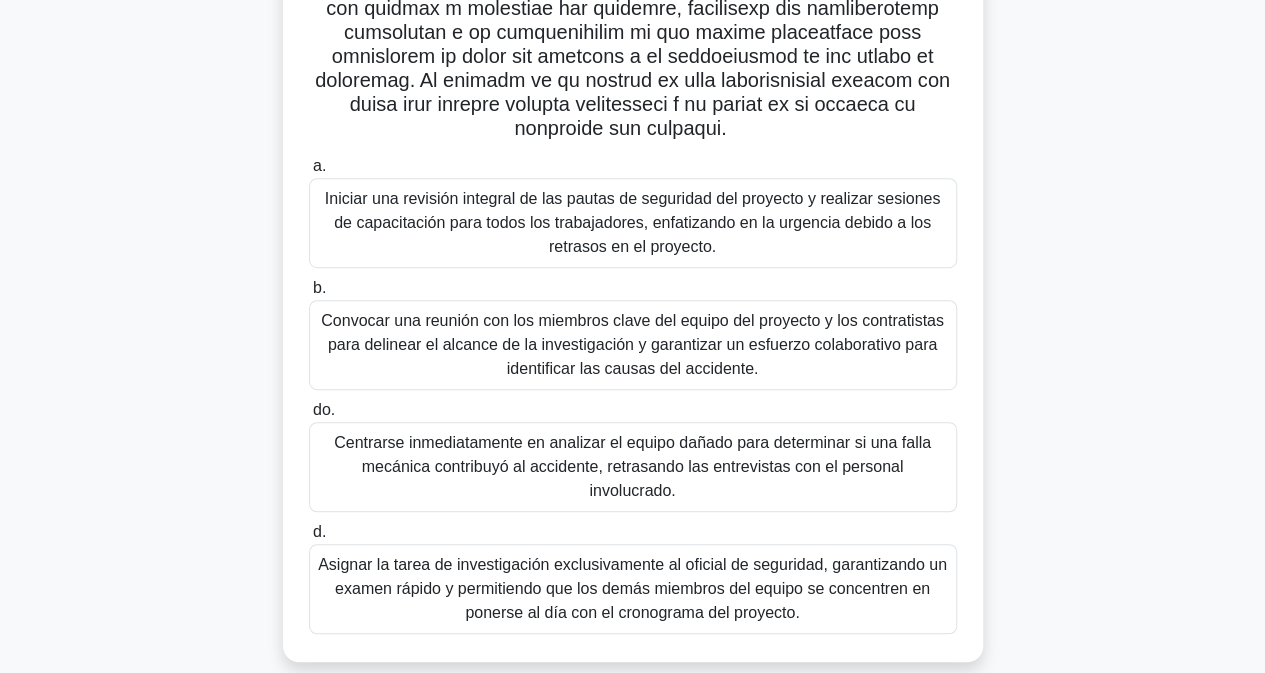 click on "Convocar una reunión con los miembros clave del equipo del proyecto y los contratistas para delinear el alcance de la investigación y garantizar un esfuerzo colaborativo para identificar las causas del accidente." at bounding box center [632, 344] 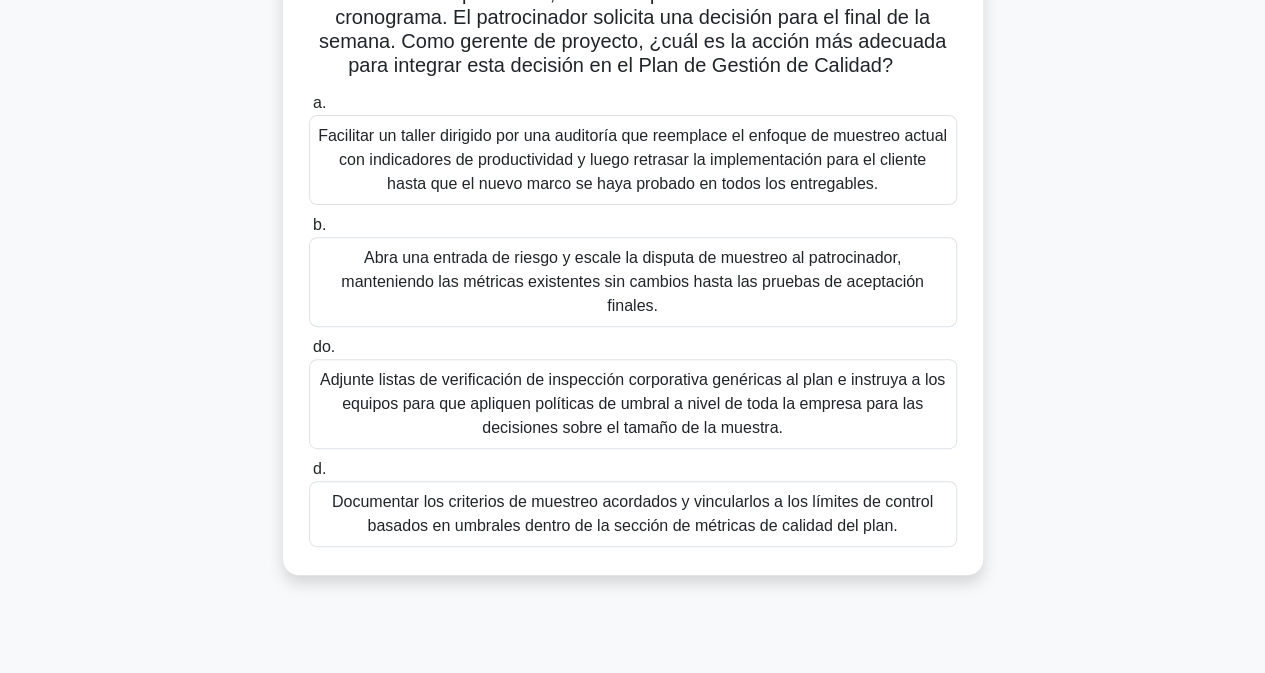 scroll, scrollTop: 280, scrollLeft: 0, axis: vertical 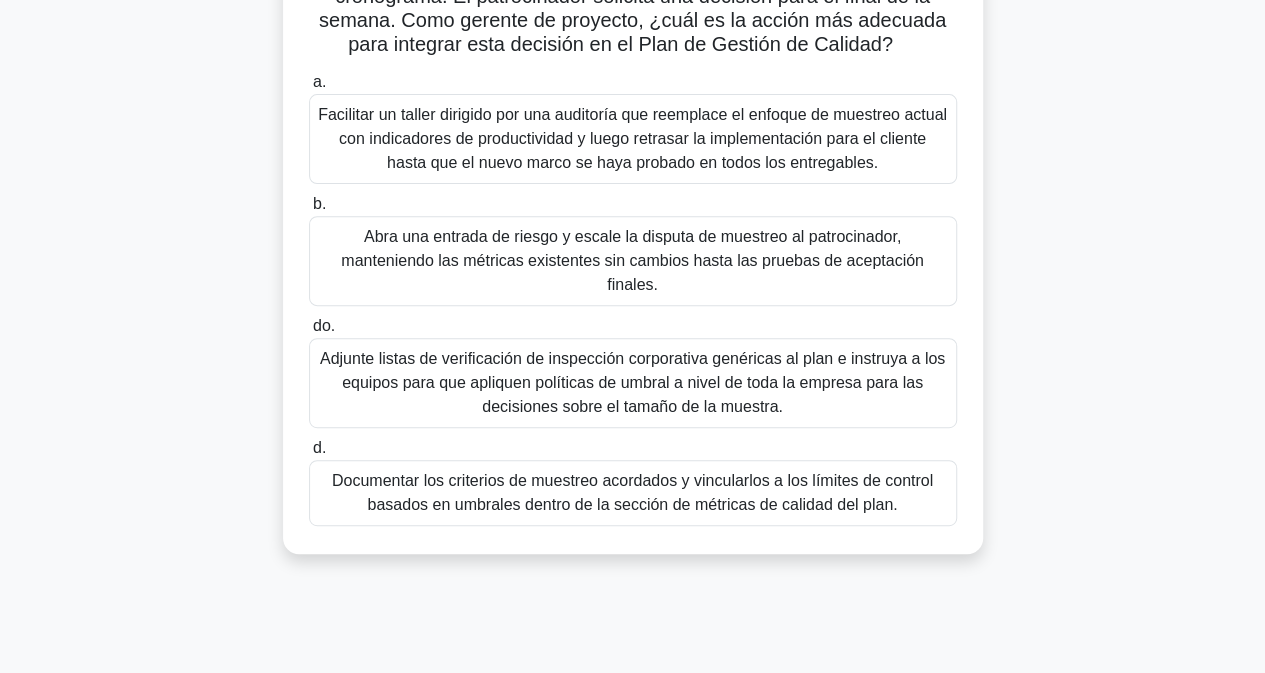 click on "Documentar los criterios de muestreo acordados y vincularlos a los límites de control basados en umbrales dentro de la sección de métricas de calidad del plan." at bounding box center [632, 492] 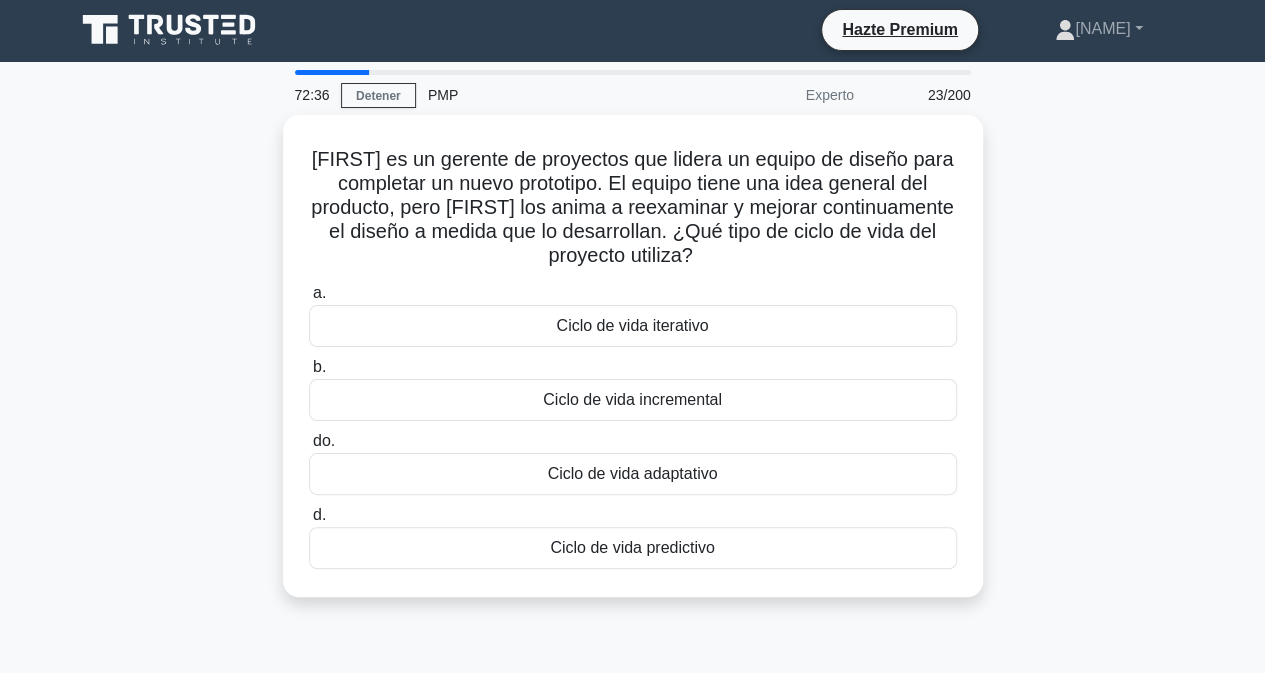 scroll, scrollTop: 0, scrollLeft: 0, axis: both 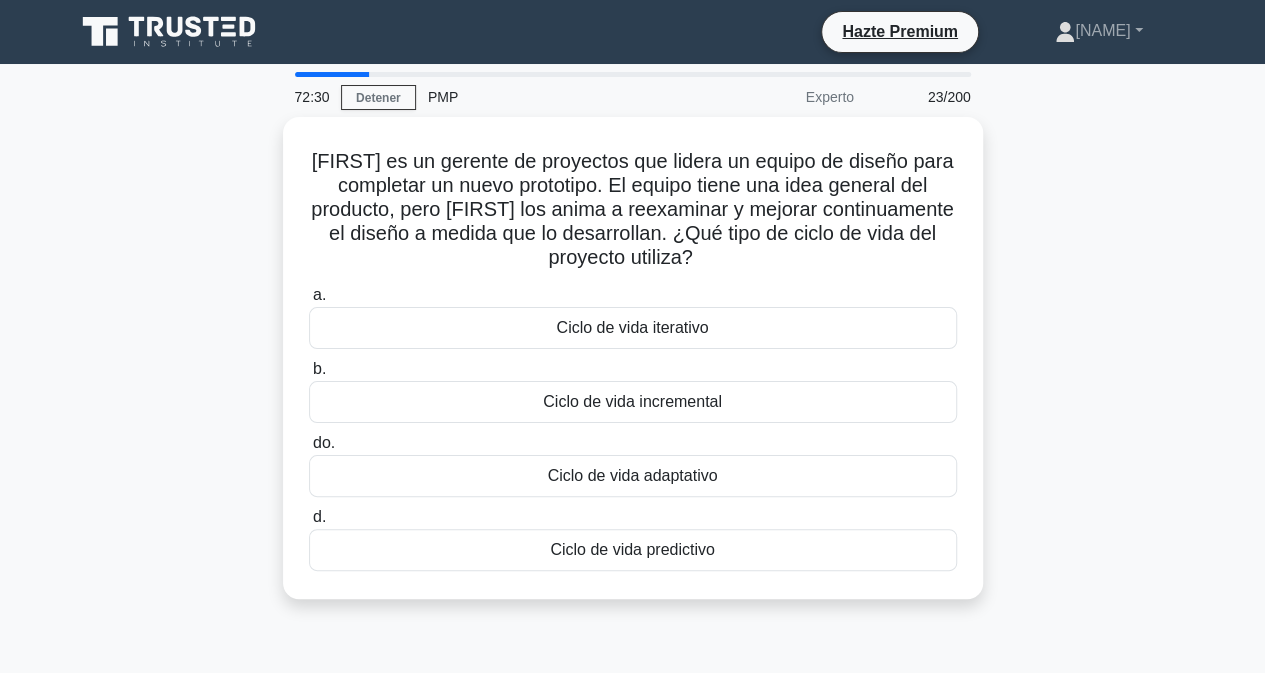 drag, startPoint x: 768, startPoint y: 550, endPoint x: 298, endPoint y: 91, distance: 656.94824 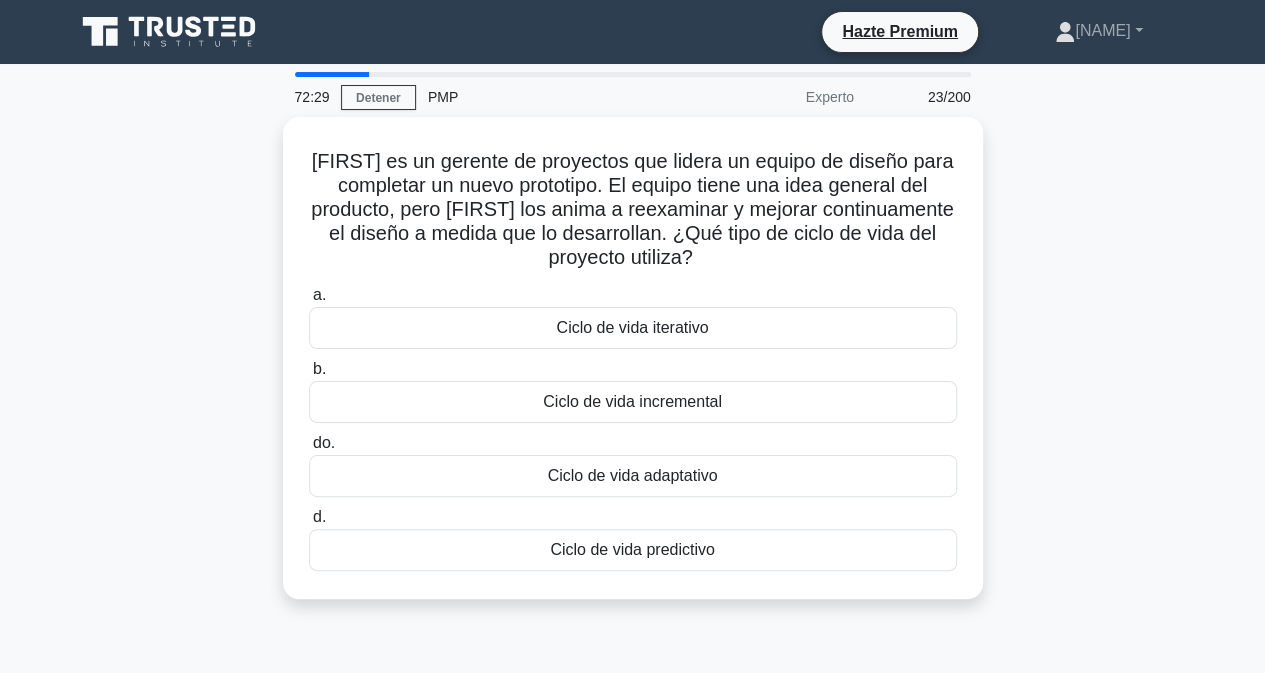 copy on "72:30
Detener
PMP
Experto
23/200
[FIRST] es un gerente de proyectos que lidera un equipo de diseño para completar un nuevo prototipo. El equipo tiene una idea general del producto, pero [FIRST] los anima a reexaminar y mejorar continuamente el diseño a medida que lo desarrollan. ¿Qué tipo de ciclo de vida del proyecto utiliza?
.spinner_0XTQ{transform-origin:center;animation:spinner_y6GP .75s linear infinite}@keyframes spinner_y6GP{100%{transform:rotate(360deg)}}
a.
Ciclo de vida iterativo
b.
Ciclo de vida incremental
do.
Ciclo de vida adaptativo
d.
Ciclo de vida predictivo" 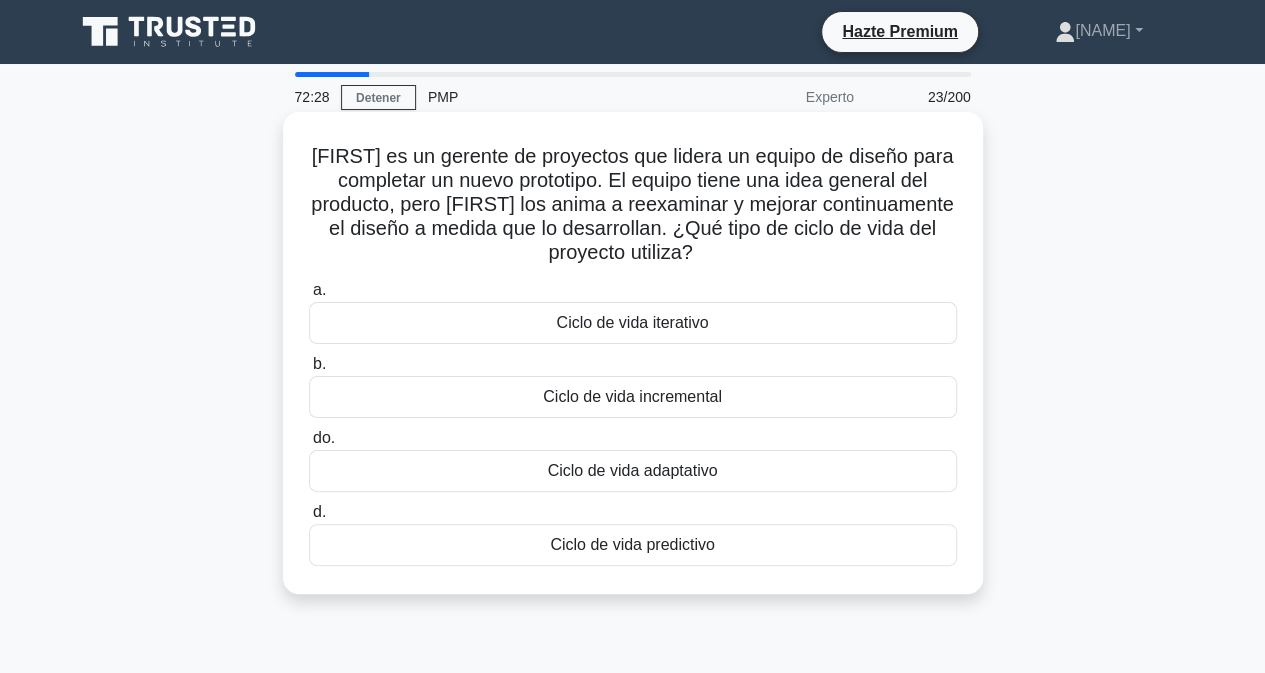 click on "[FIRST] es un gerente de proyectos que lidera un equipo de diseño para completar un nuevo prototipo. El equipo tiene una idea general del producto, pero [FIRST] los anima a reexaminar y mejorar continuamente el diseño a medida que lo desarrollan. ¿Qué tipo de ciclo de vida del proyecto utiliza?
.spinner_0XTQ{transform-origin:center;animation:spinner_y6GP .75s linear infinite}@keyframes spinner_y6GP{100%{transform:rotate(360deg)}}
a.
b. do. d." at bounding box center (633, 353) 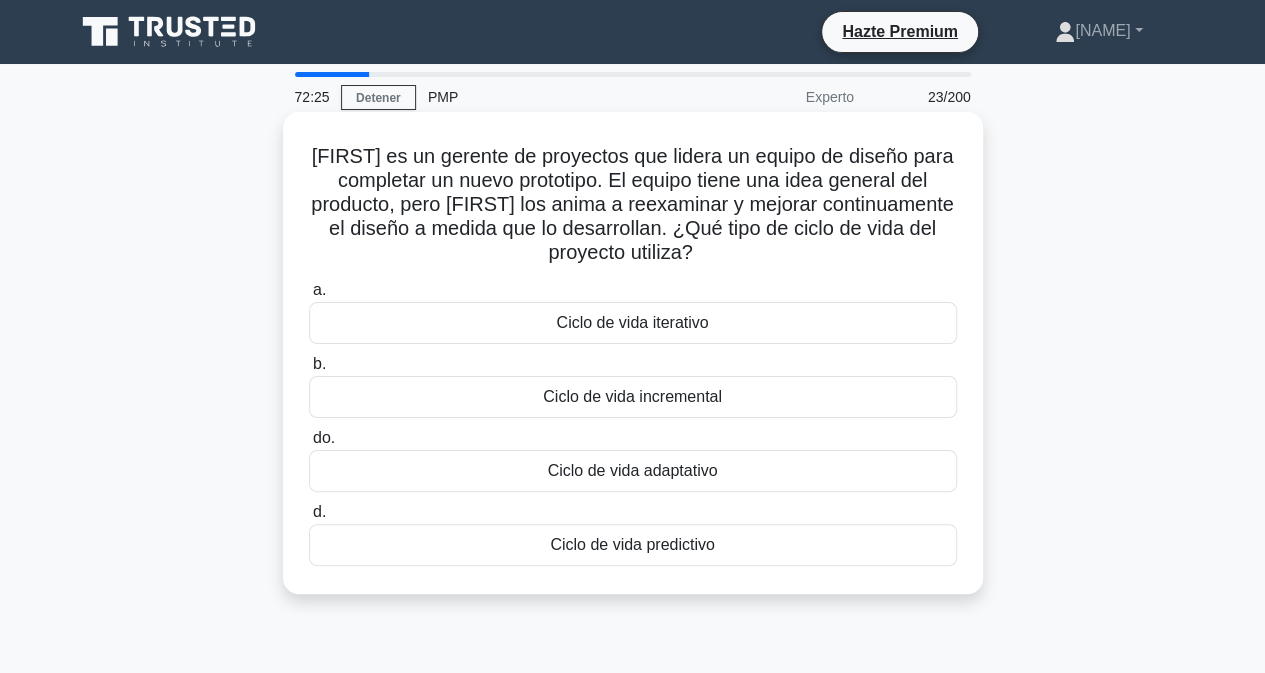 drag, startPoint x: 304, startPoint y: 157, endPoint x: 820, endPoint y: 530, distance: 636.6985 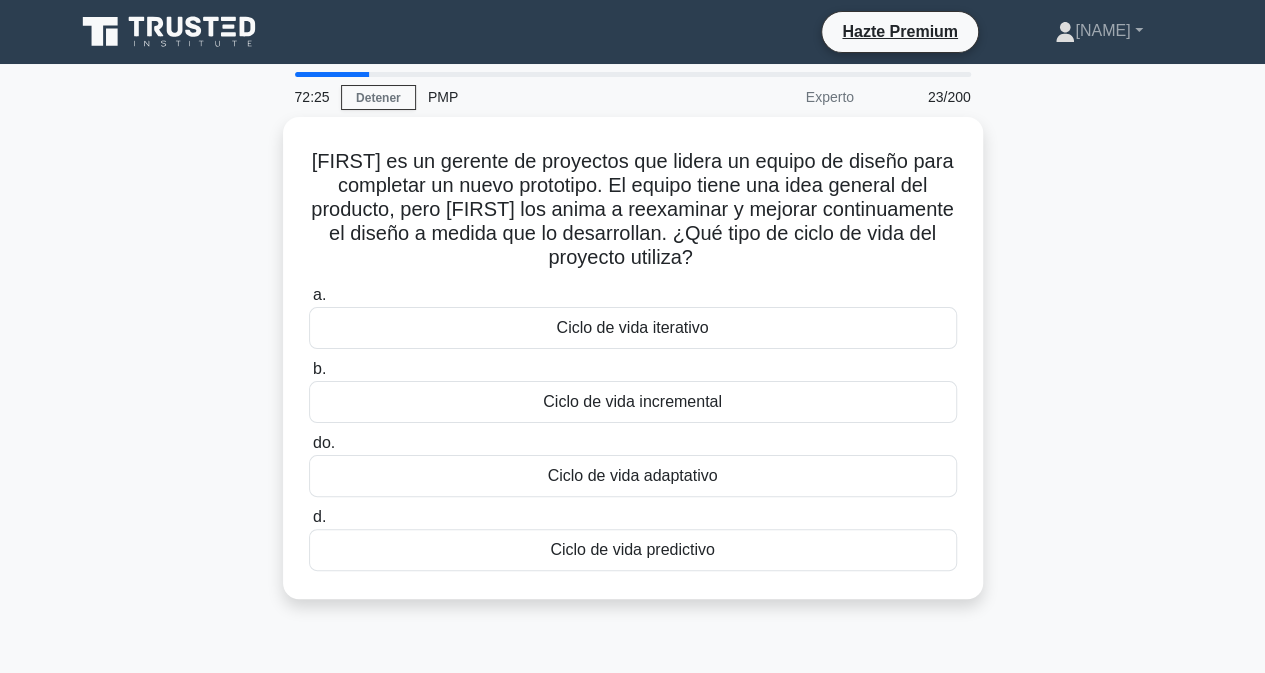 click on "Joe es un gerente de proyectos que lidera un equipo de diseño para completar un nuevo prototipo. El equipo tiene una idea general del producto, pero Joe los anima a reexaminar y mejorar continuamente el diseño a medida que lo desarrollan. ¿Qué tipo de ciclo de vida del proyecto utiliza?
.spinner_0XTQ{transform-origin:center;animation:spinner_y6GP .75s linear infinite}@keyframes spinner_y6GP{100%{transform:rotate(360deg)}}
a.
b. do. d." at bounding box center (633, 370) 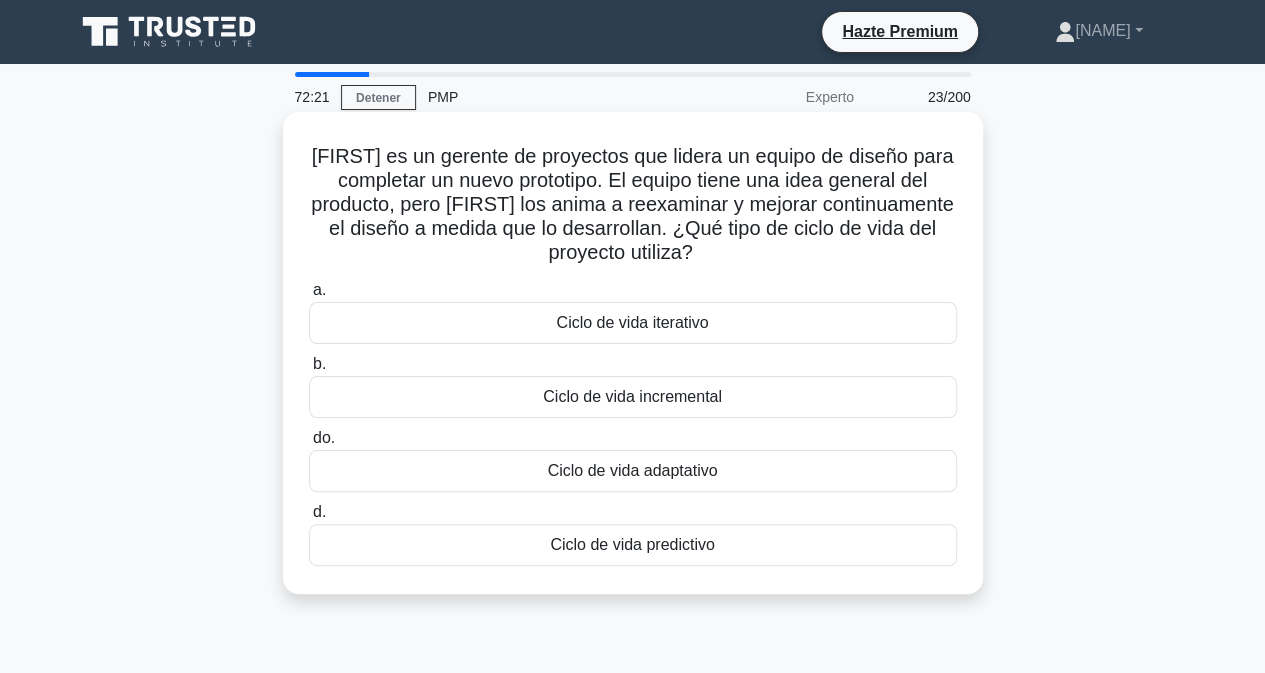 drag, startPoint x: 970, startPoint y: 568, endPoint x: 348, endPoint y: 323, distance: 668.5125 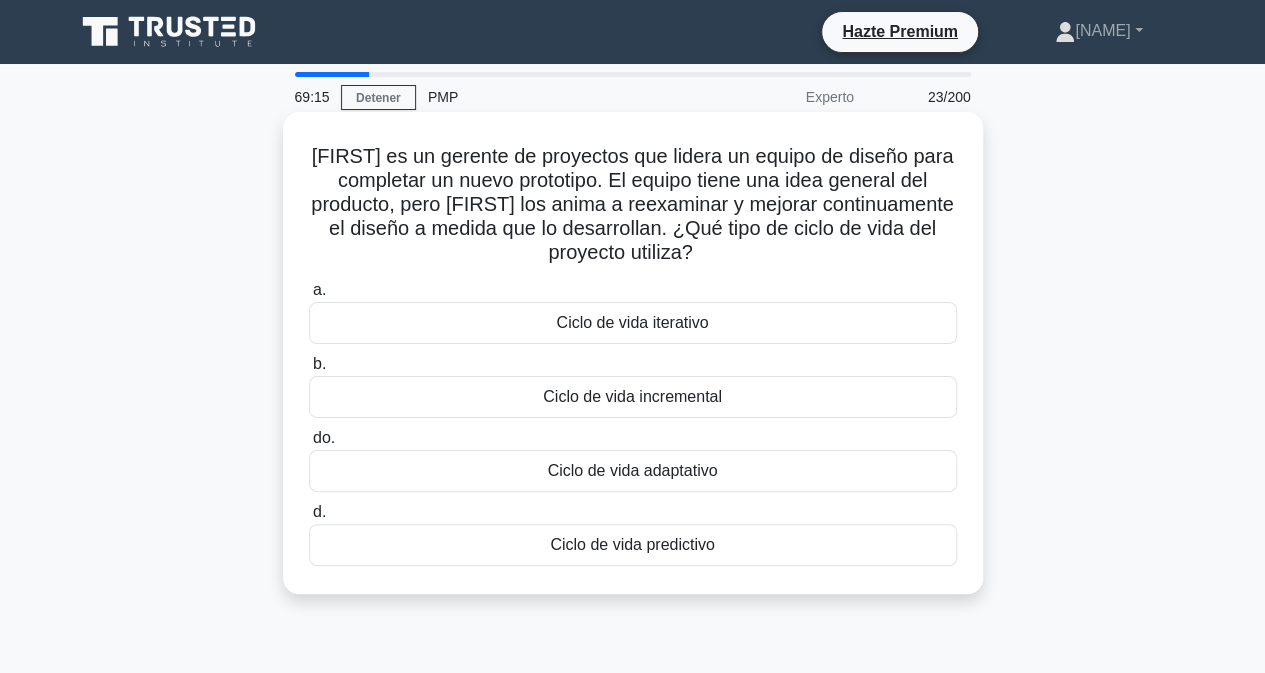 click on "Ciclo de vida iterativo" at bounding box center [633, 323] 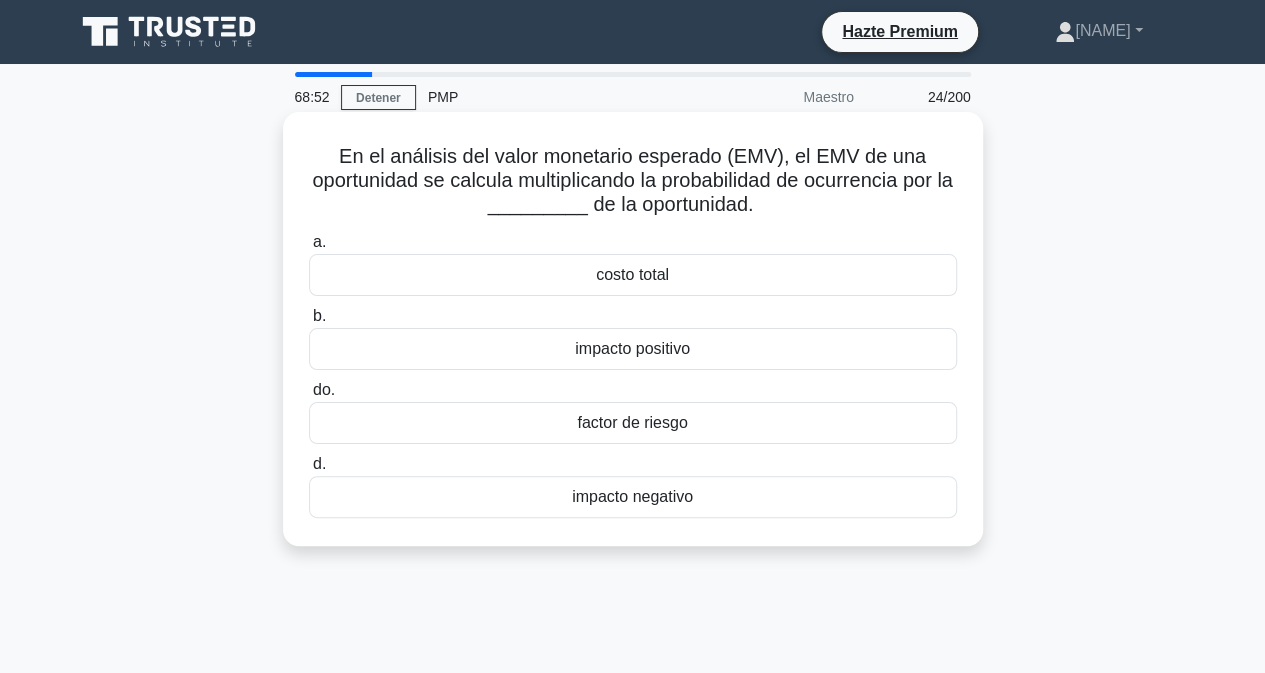 click on "costo total" at bounding box center (633, 275) 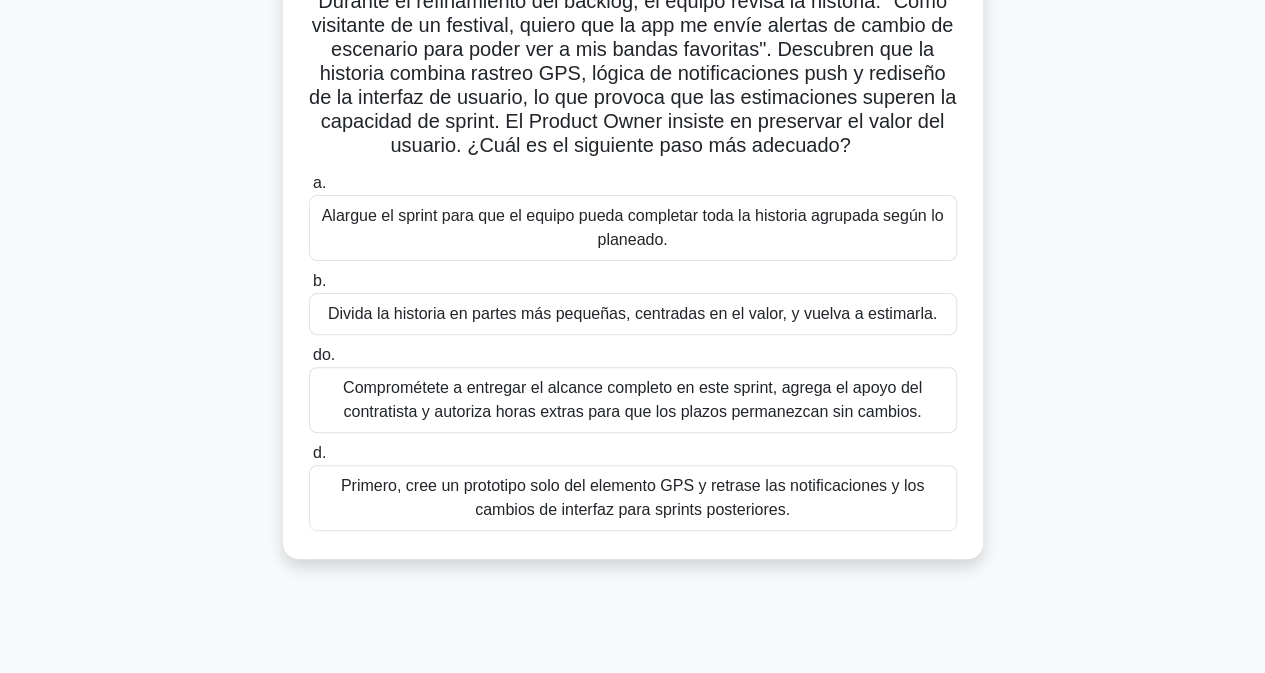 scroll, scrollTop: 160, scrollLeft: 0, axis: vertical 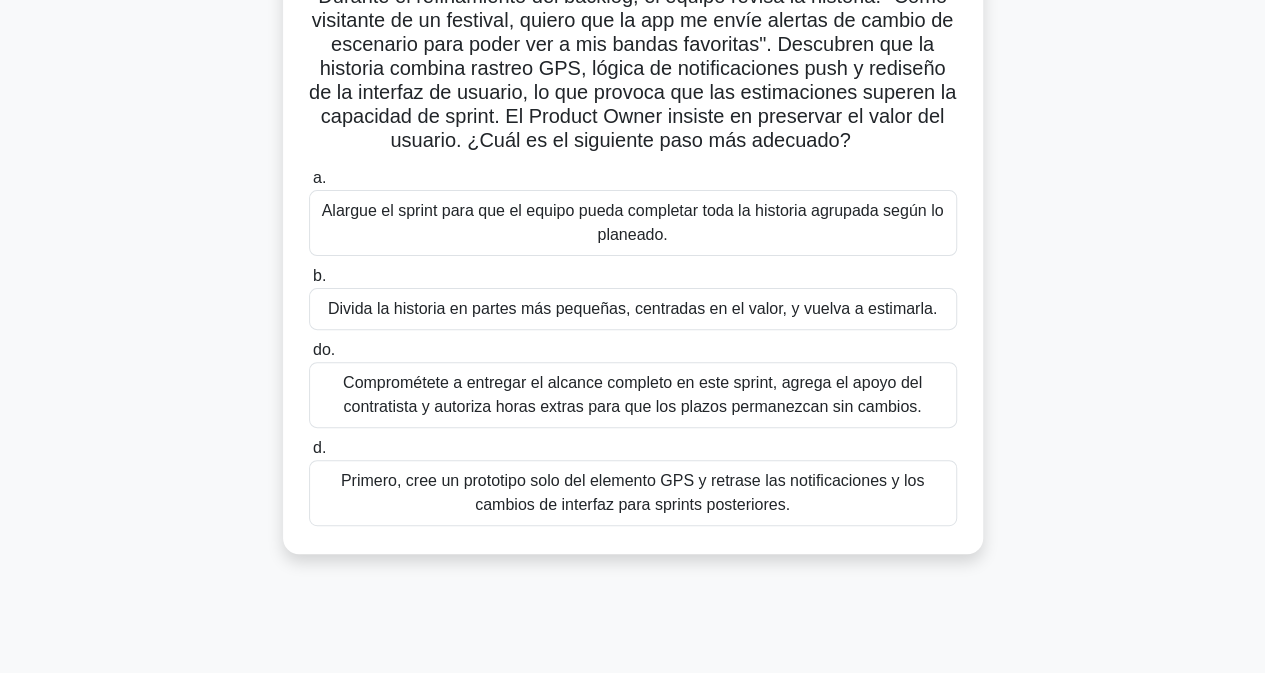 click on "Alargue el sprint para que el equipo pueda completar toda la historia agrupada según lo planeado." at bounding box center (633, 223) 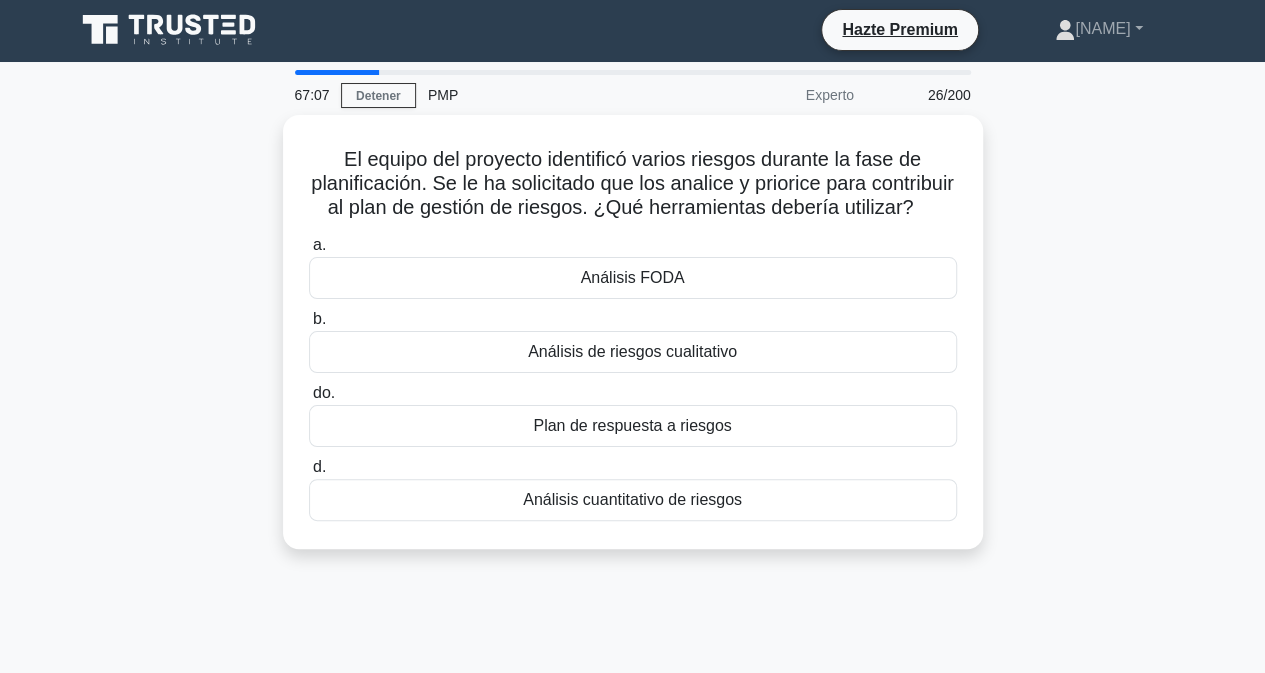 scroll, scrollTop: 0, scrollLeft: 0, axis: both 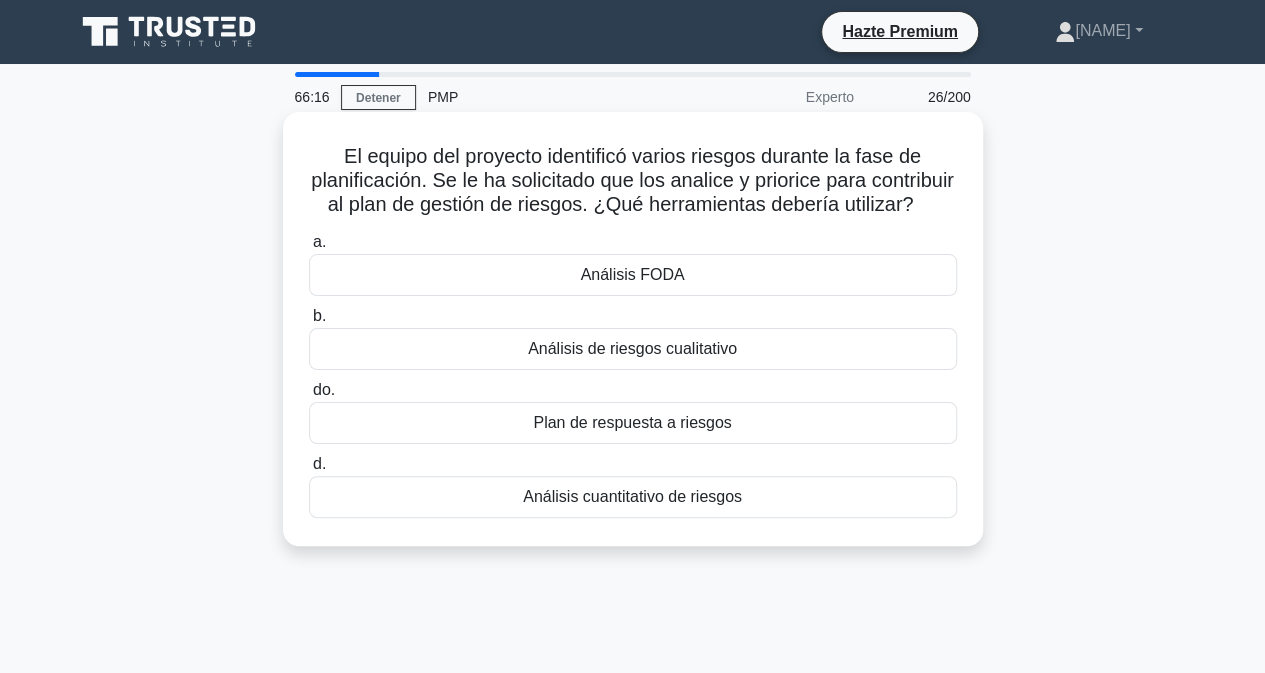 click on "Análisis FODA" at bounding box center (633, 275) 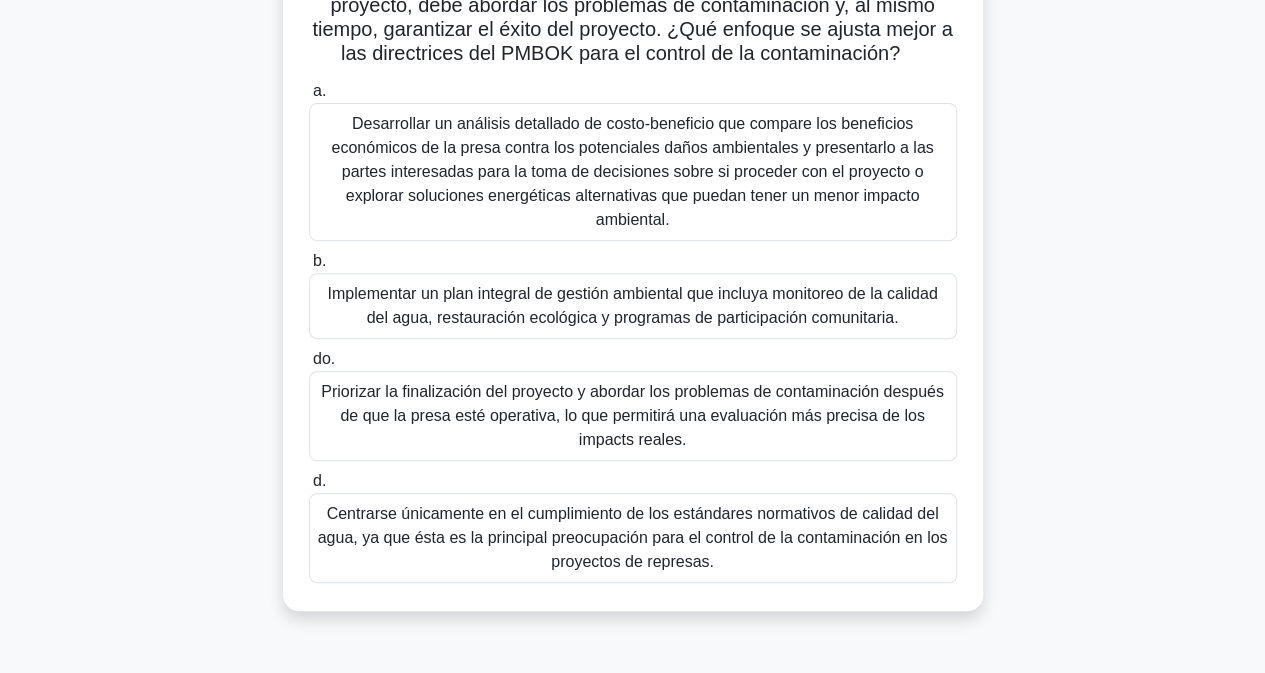 scroll, scrollTop: 280, scrollLeft: 0, axis: vertical 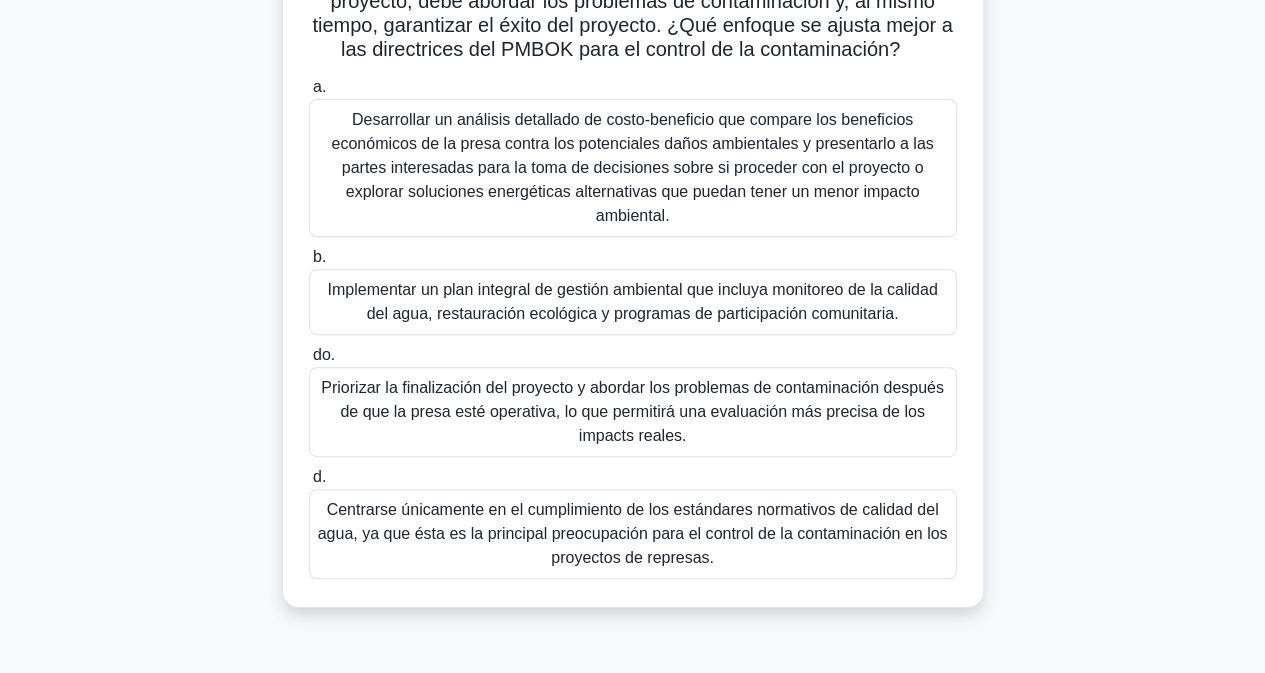 click on "Implementar un plan integral de gestión ambiental que incluya monitoreo de la calidad del agua, restauración ecológica y programas de participación comunitaria." at bounding box center [632, 301] 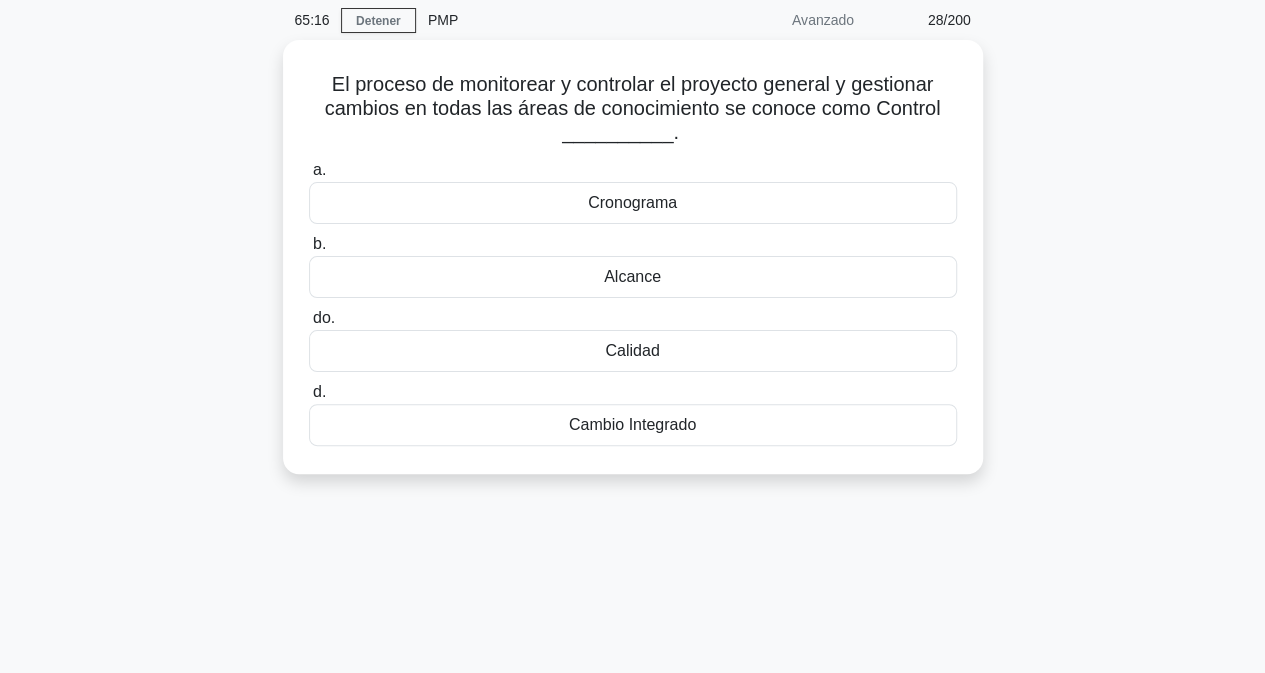 scroll, scrollTop: 0, scrollLeft: 0, axis: both 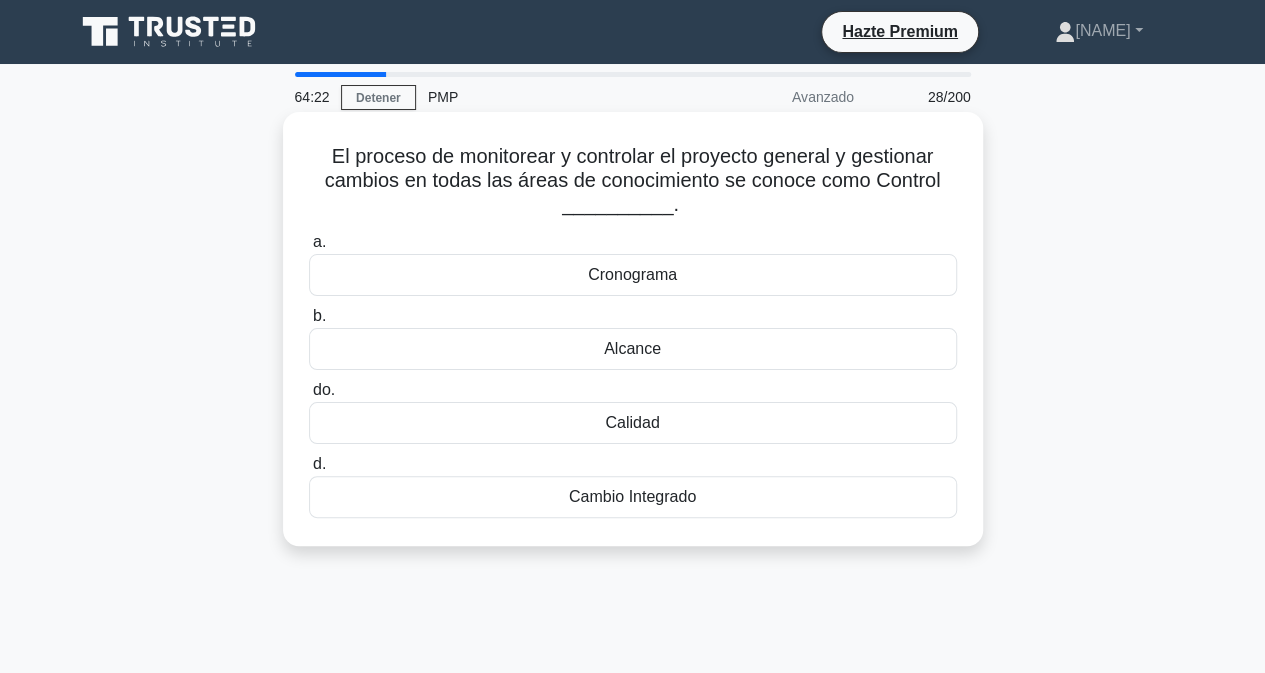 click on "Calidad" at bounding box center [632, 422] 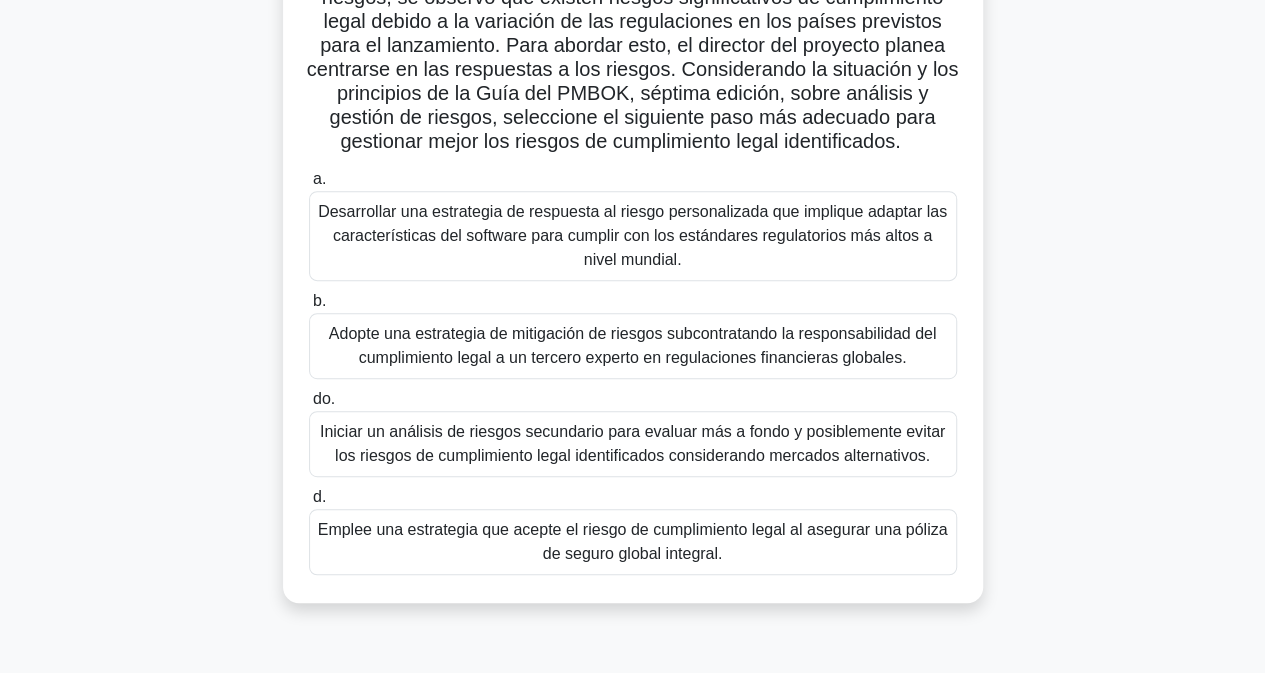 scroll, scrollTop: 360, scrollLeft: 0, axis: vertical 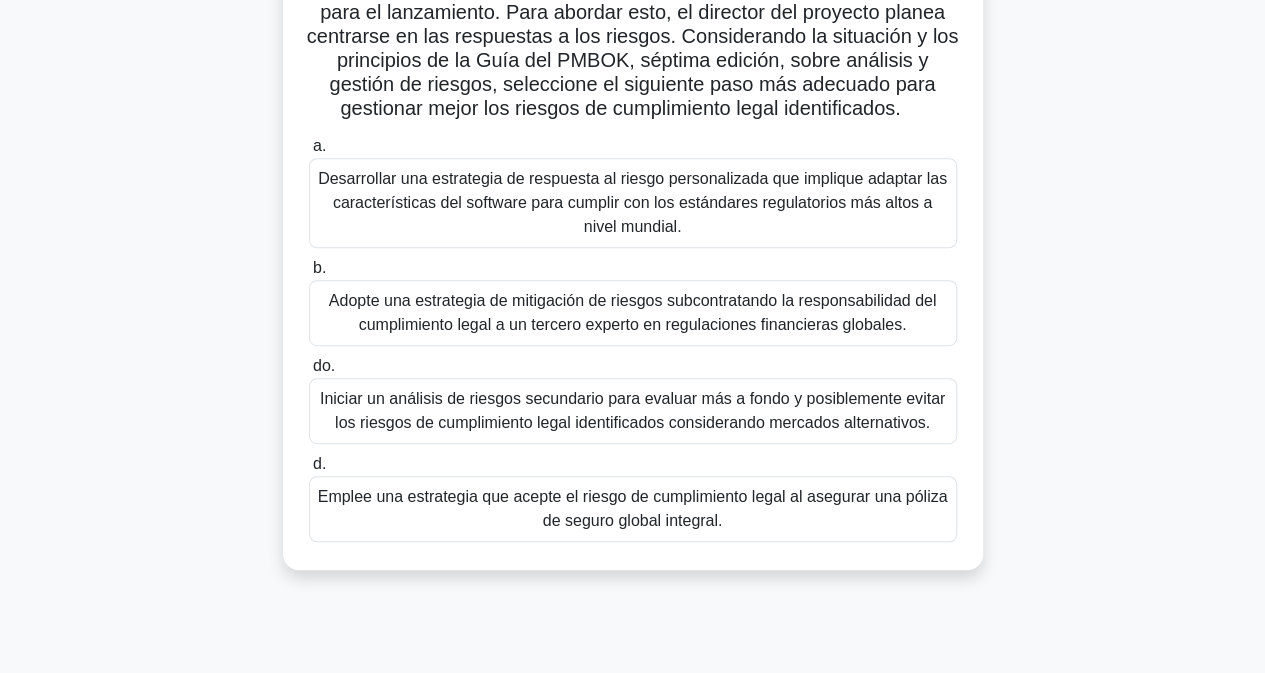 click on "Adopte una estrategia de mitigación de riesgos subcontratando la responsabilidad del cumplimiento legal a un tercero experto en regulaciones financieras globales." at bounding box center (633, 312) 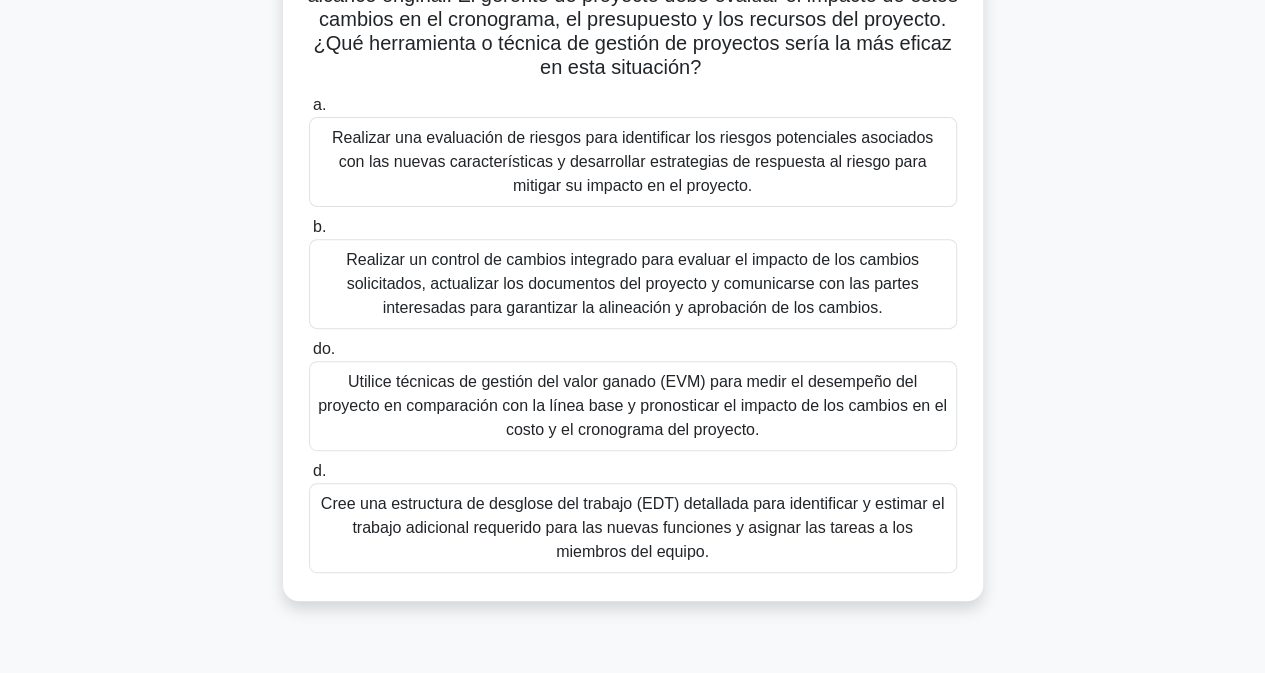scroll, scrollTop: 240, scrollLeft: 0, axis: vertical 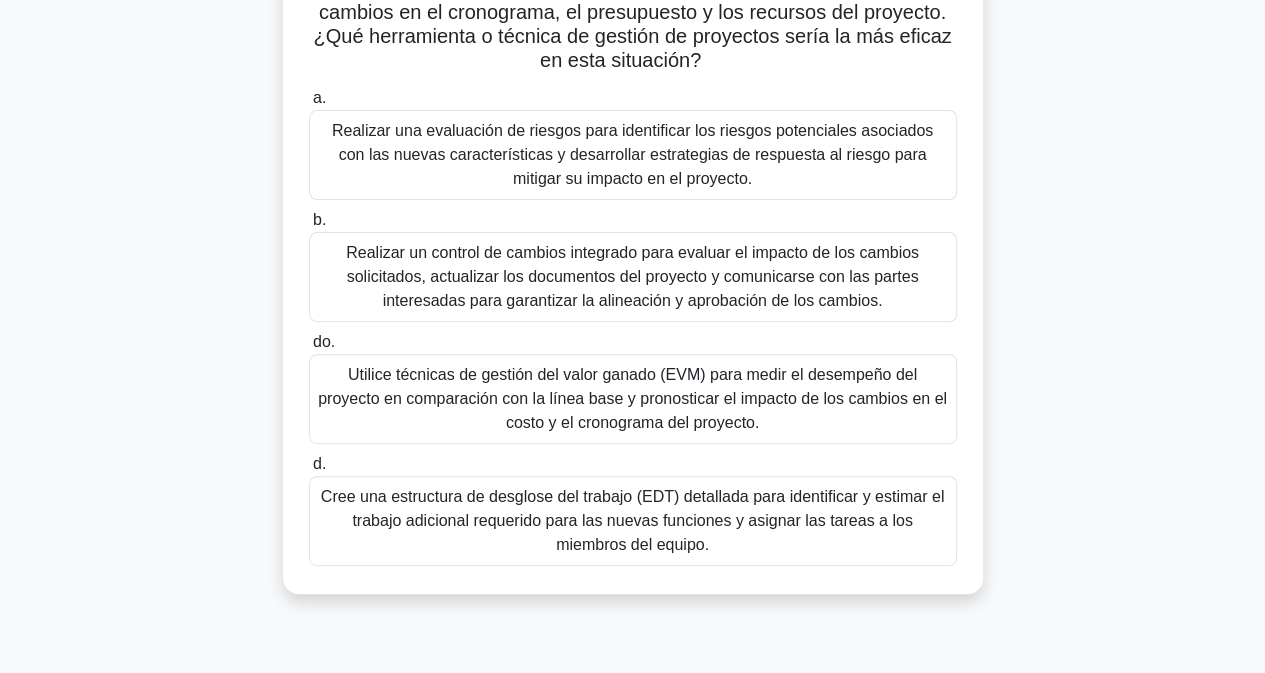 click on "Realizar un control de cambios integrado para evaluar el impacto de los cambios solicitados, actualizar los documentos del proyecto y comunicarse con las partes interesadas para garantizar la alineación y aprobación de los cambios." at bounding box center [633, 277] 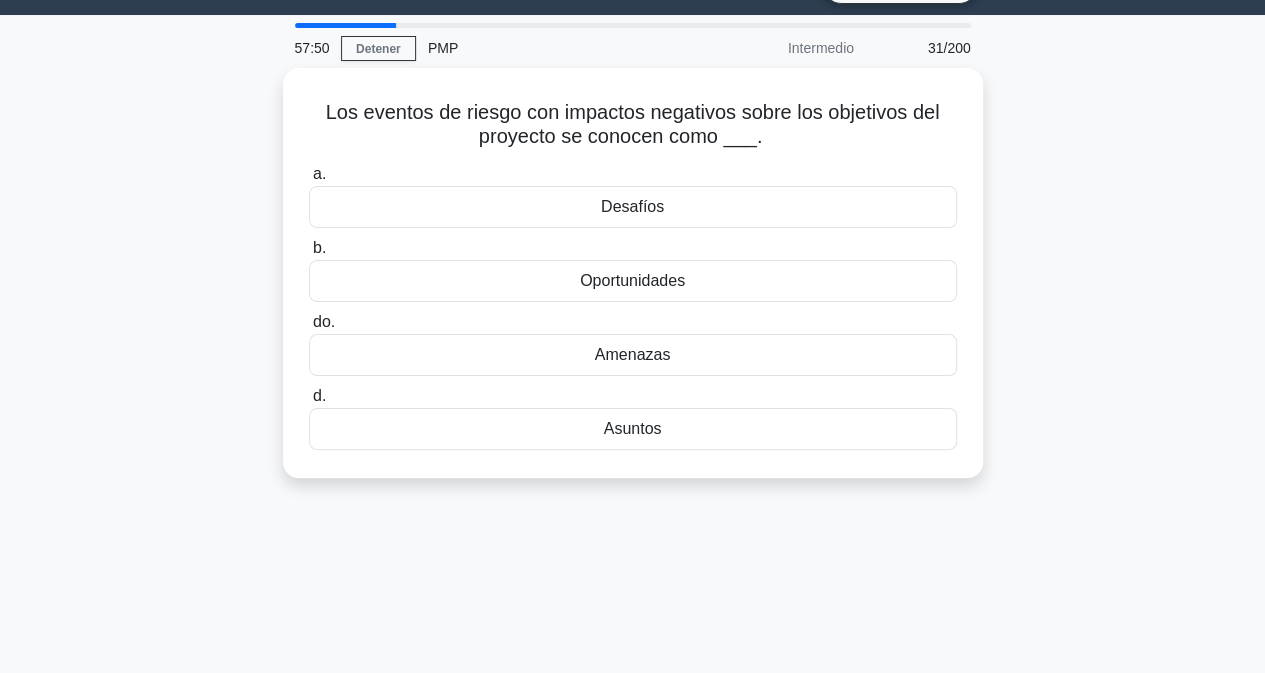 scroll, scrollTop: 0, scrollLeft: 0, axis: both 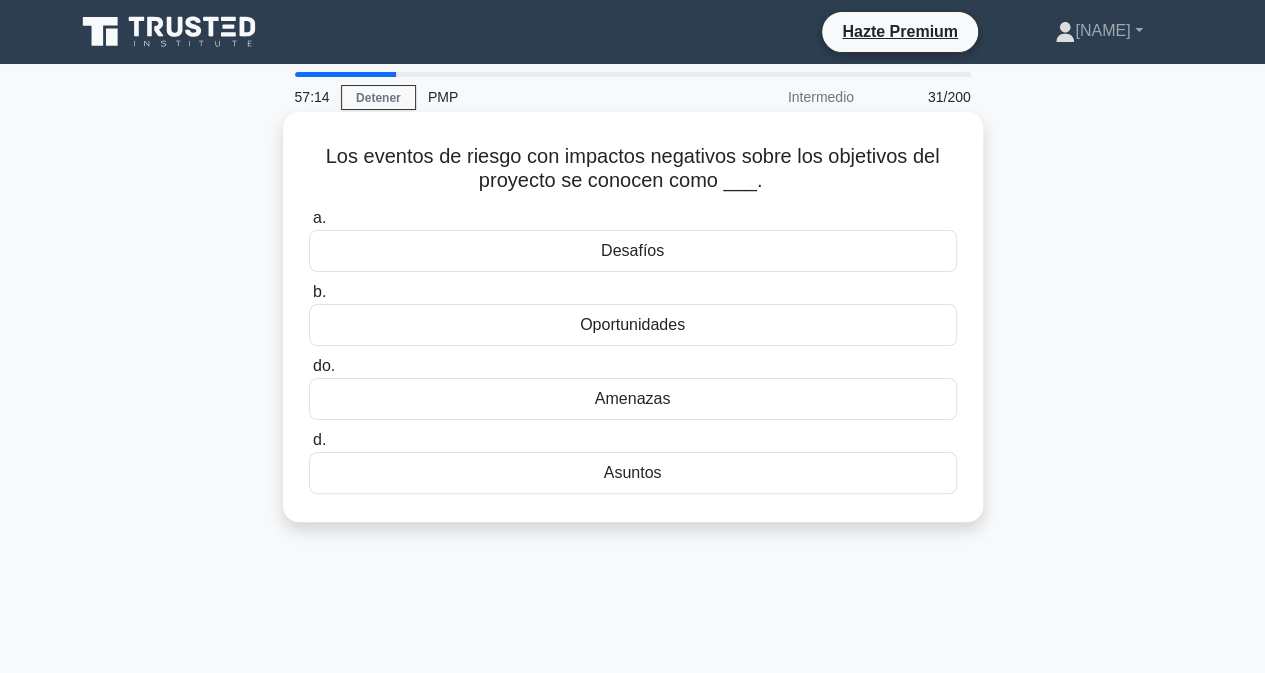 click on "Amenazas" at bounding box center (633, 399) 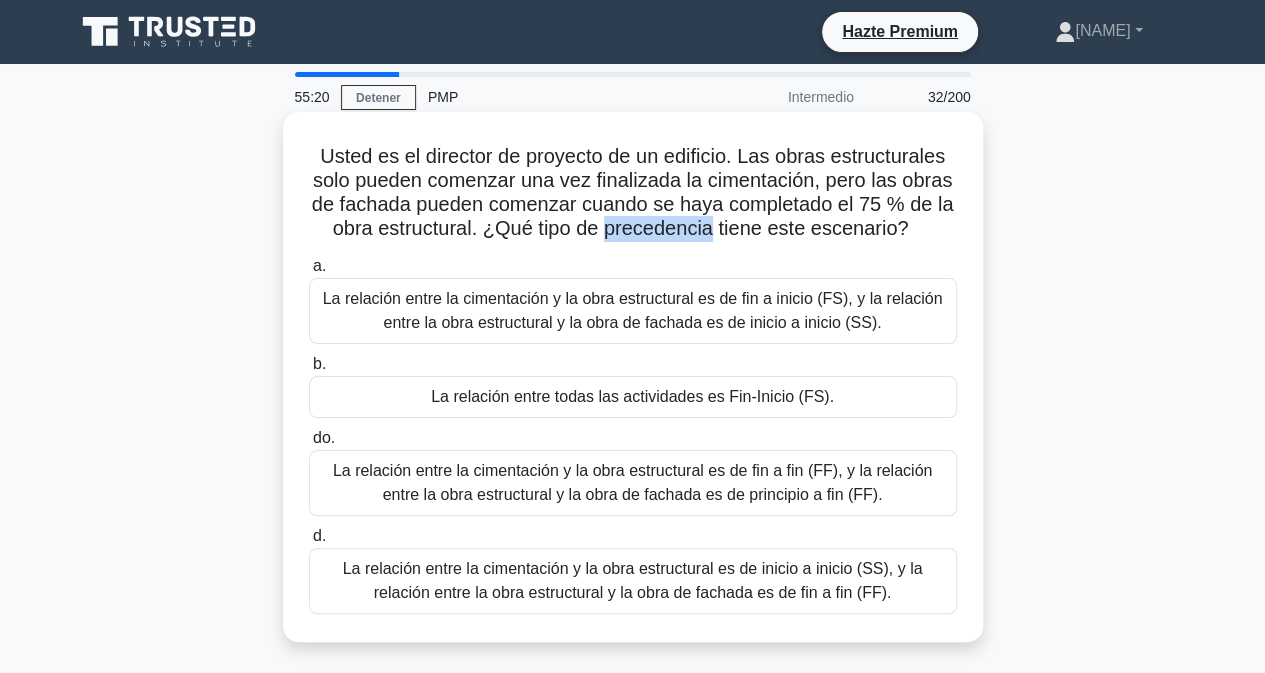drag, startPoint x: 602, startPoint y: 231, endPoint x: 715, endPoint y: 229, distance: 113.0177 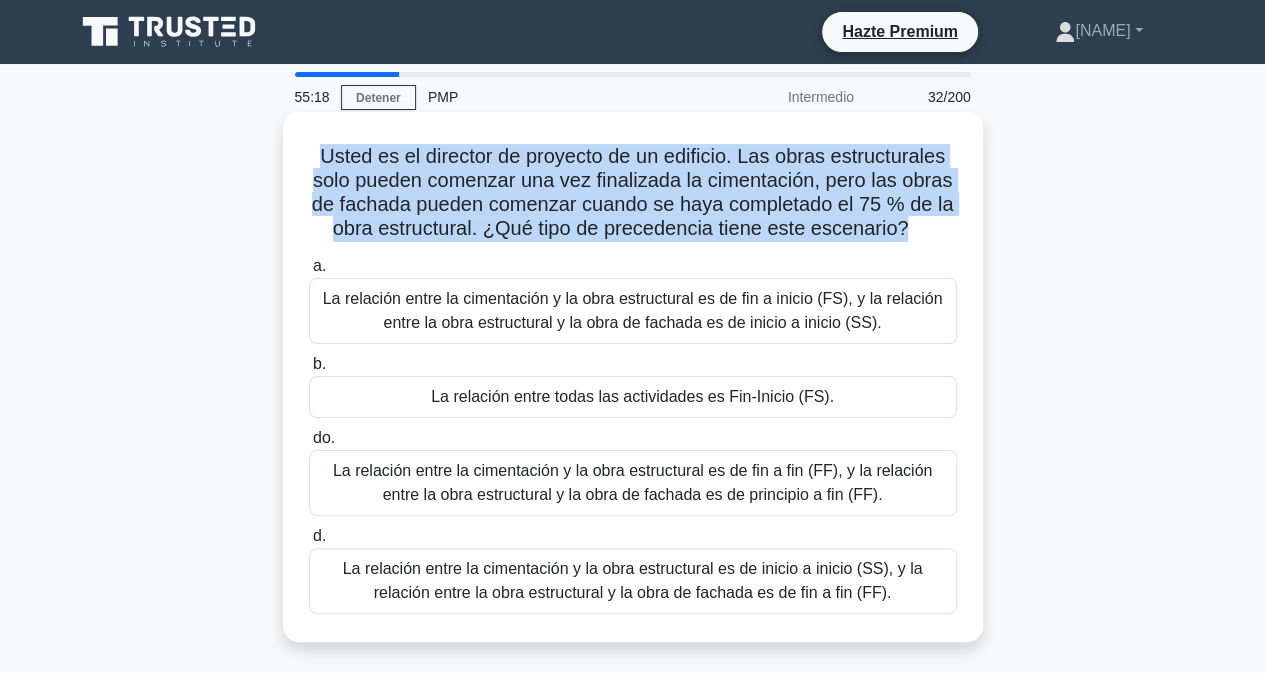 drag, startPoint x: 317, startPoint y: 157, endPoint x: 908, endPoint y: 233, distance: 595.8666 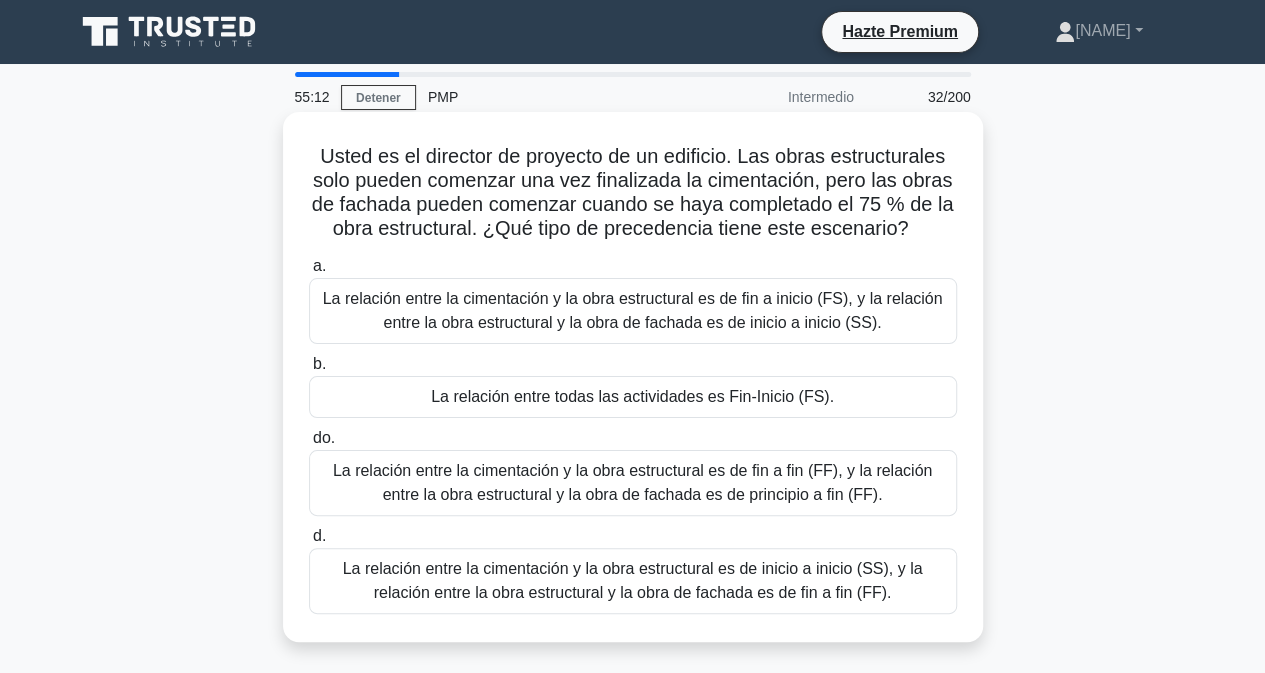click on "La relación entre la cimentación y la obra estructural es de inicio a inicio (SS), y la relación entre la obra estructural y la obra de fachada es de fin a fin (FF)." at bounding box center [633, 580] 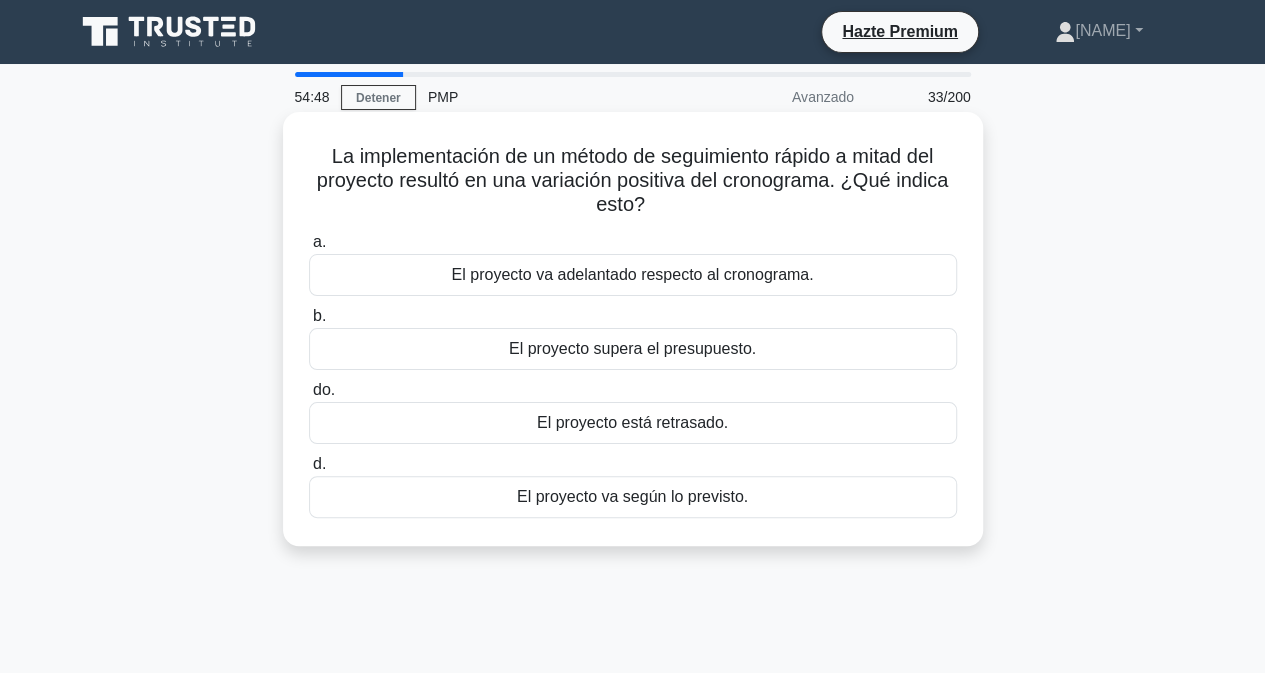 click on "El proyecto va adelantado respecto al cronograma." at bounding box center (633, 274) 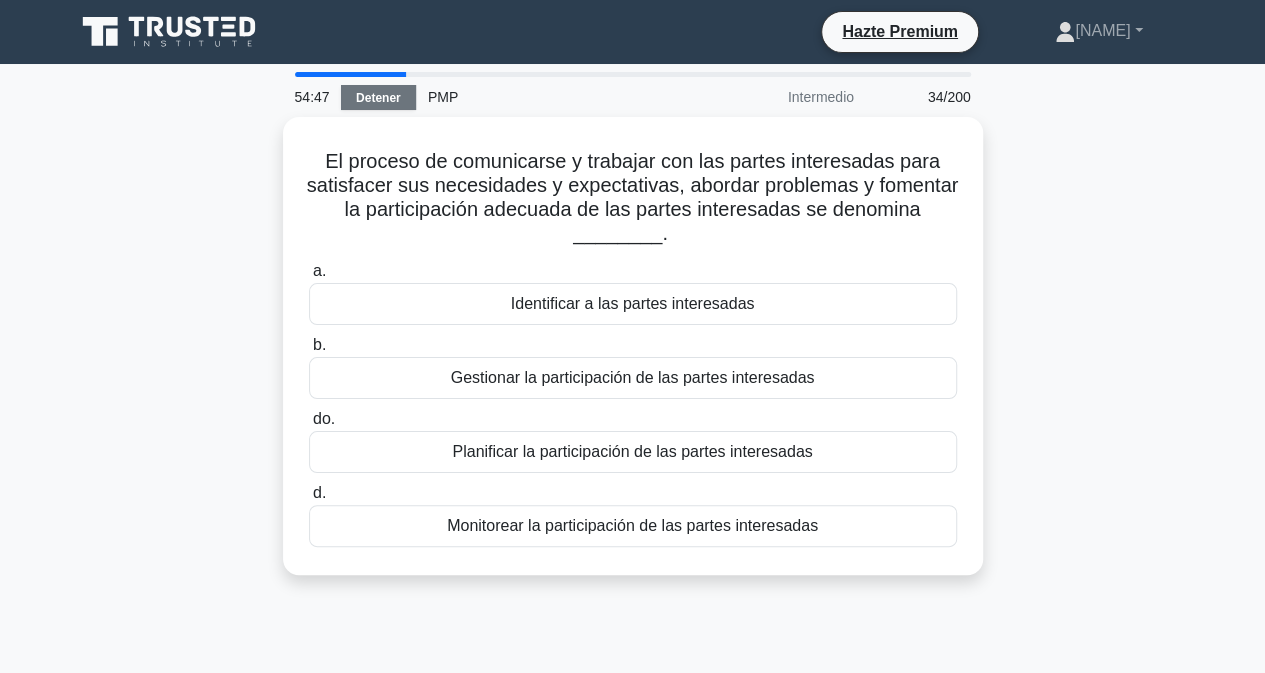 click on "Detener" at bounding box center [378, 97] 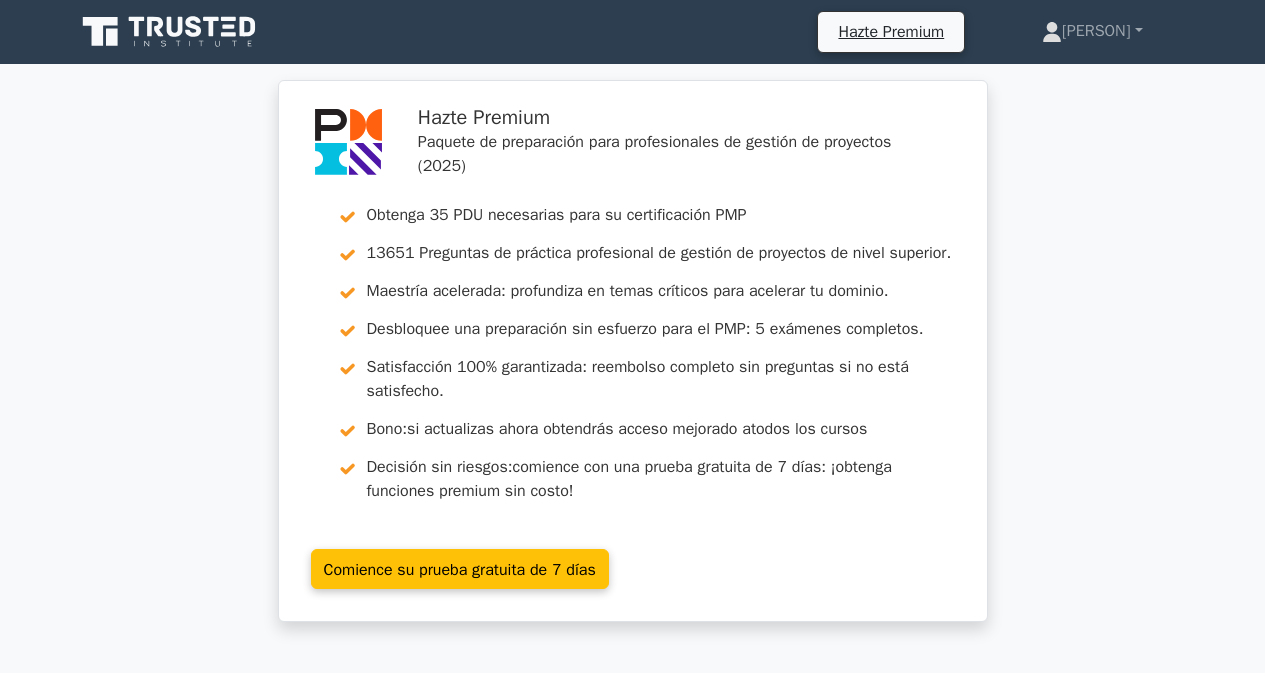 scroll, scrollTop: 0, scrollLeft: 0, axis: both 